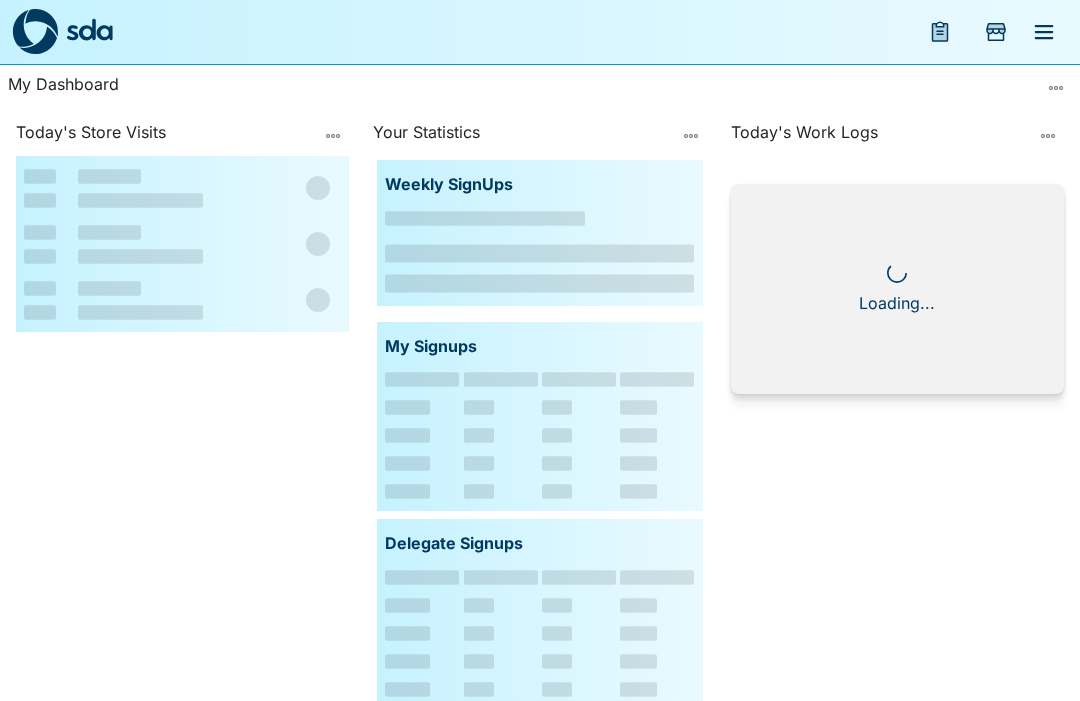 scroll, scrollTop: 0, scrollLeft: 0, axis: both 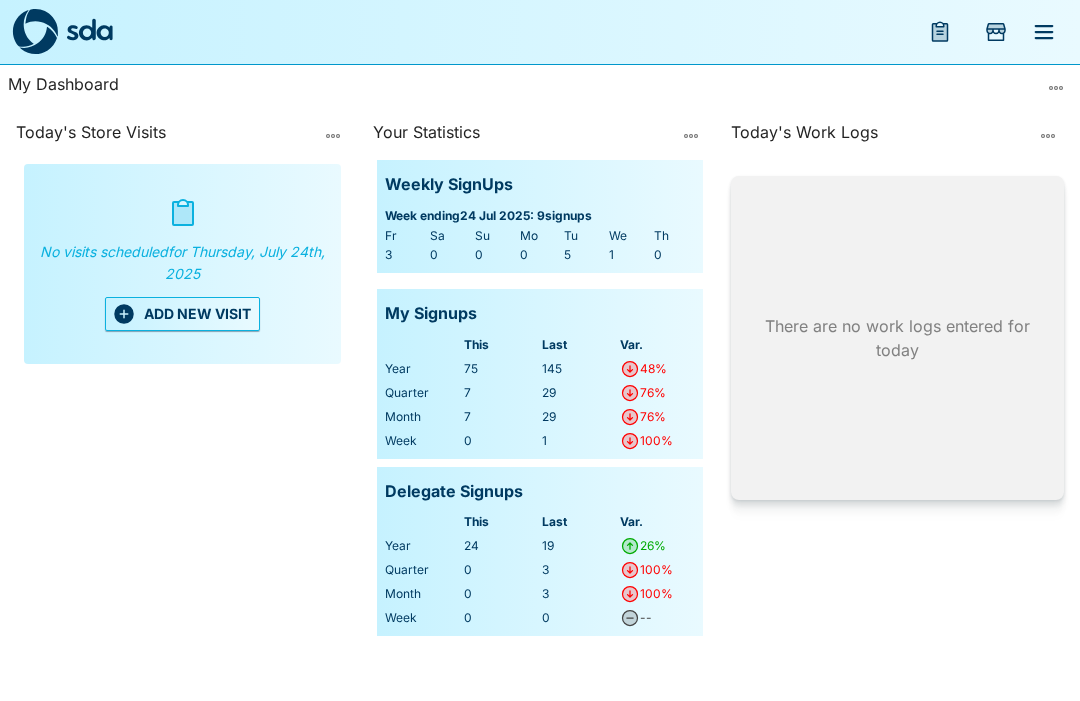 click 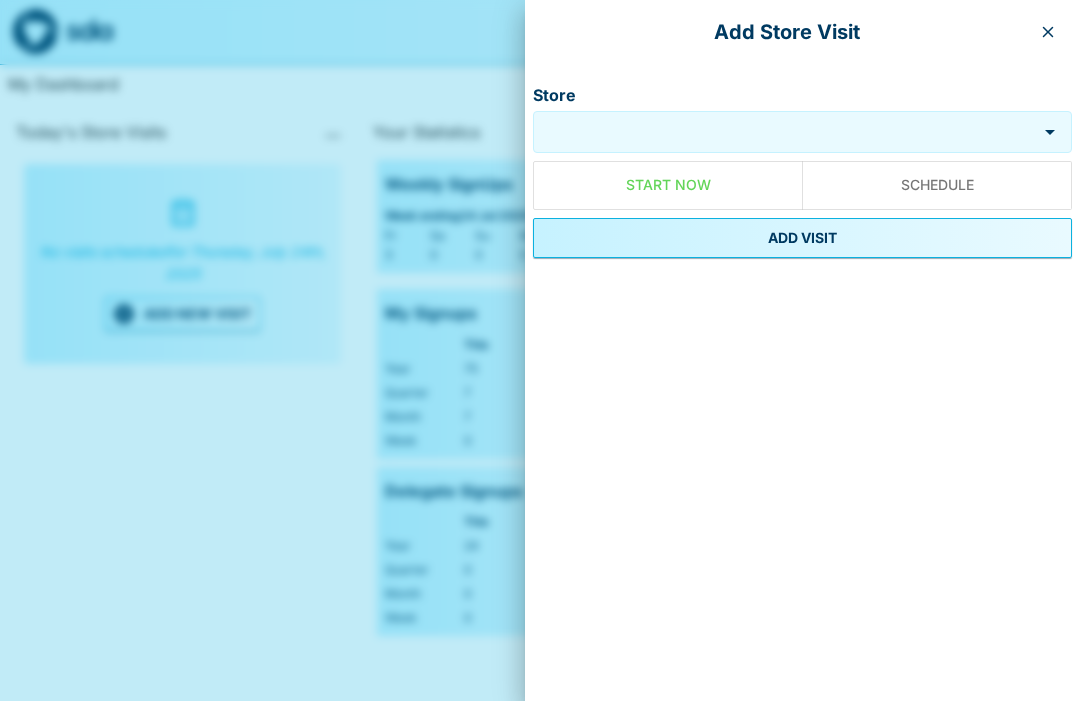 click at bounding box center (1048, 32) 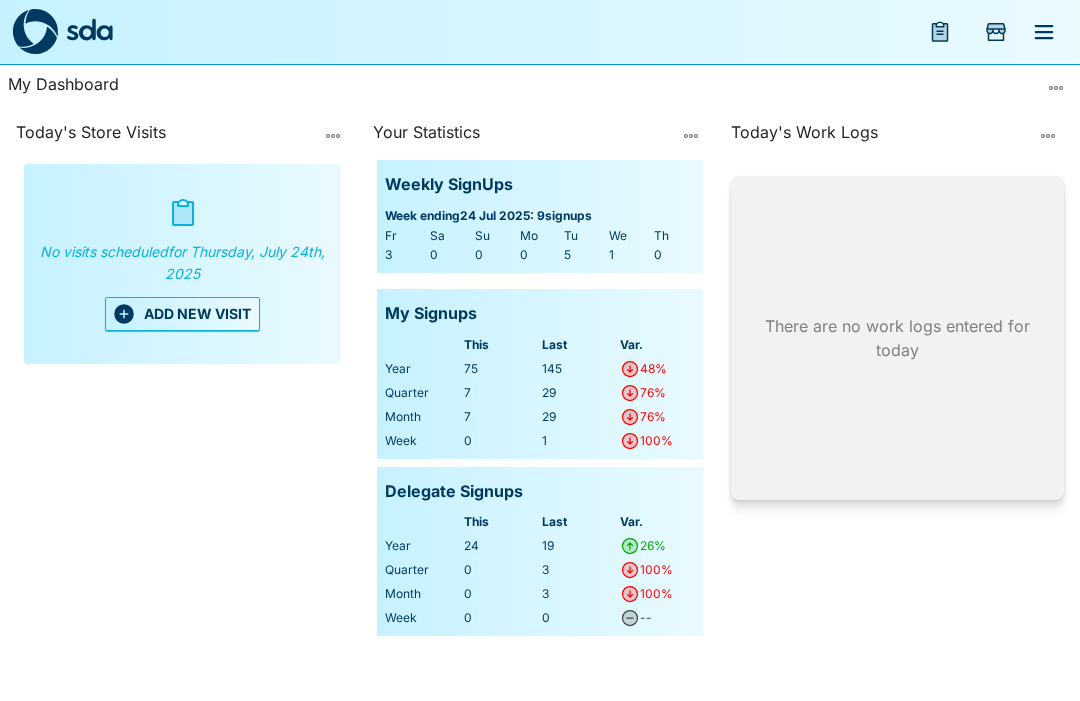 click 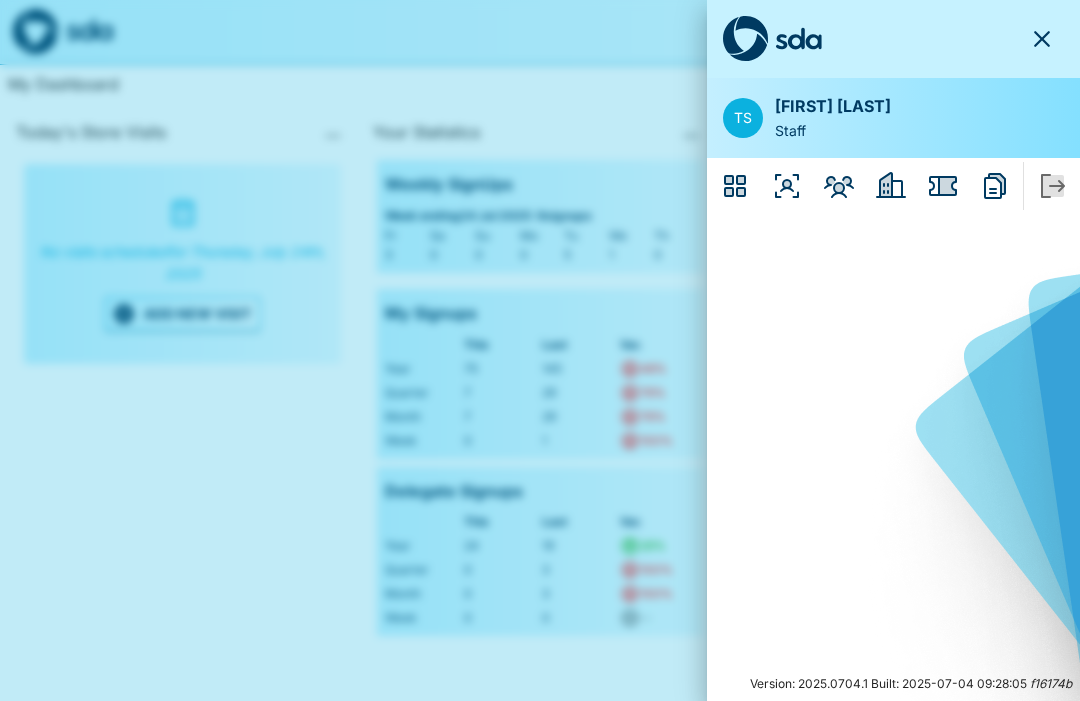 click 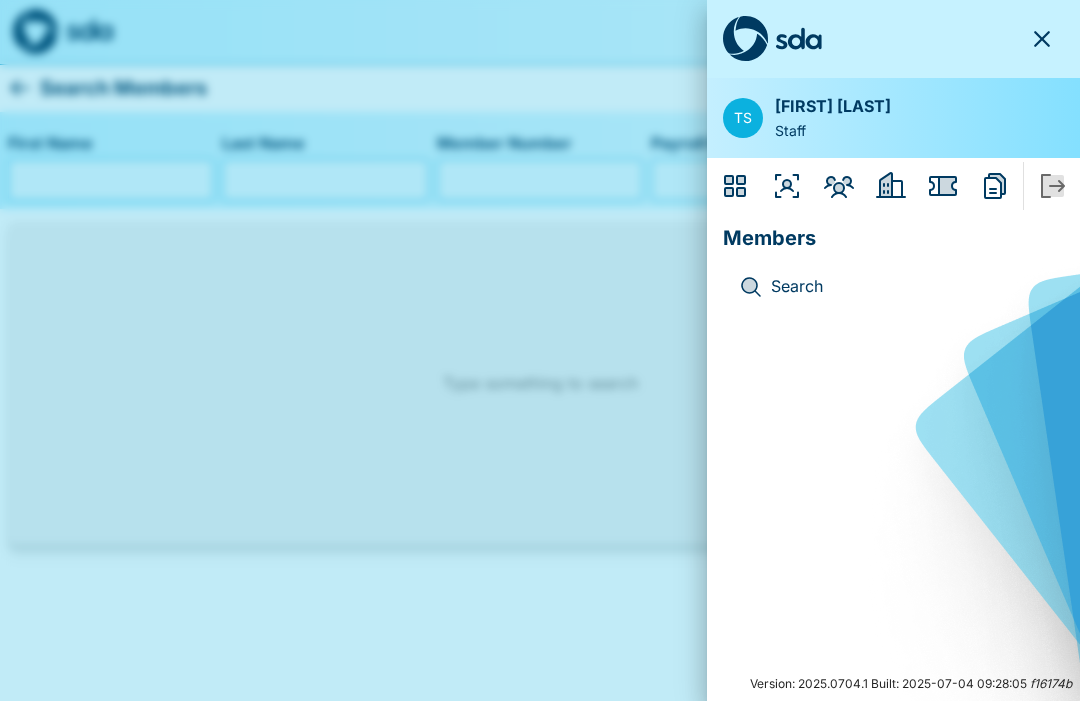 click 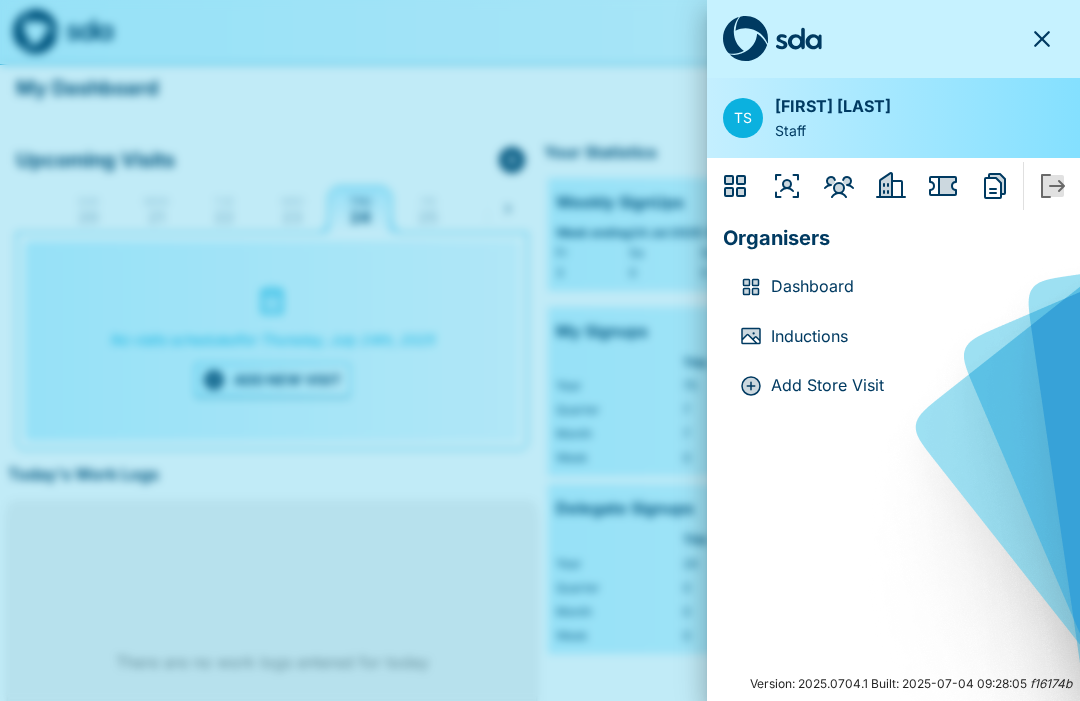click on "Inductions" at bounding box center (909, 337) 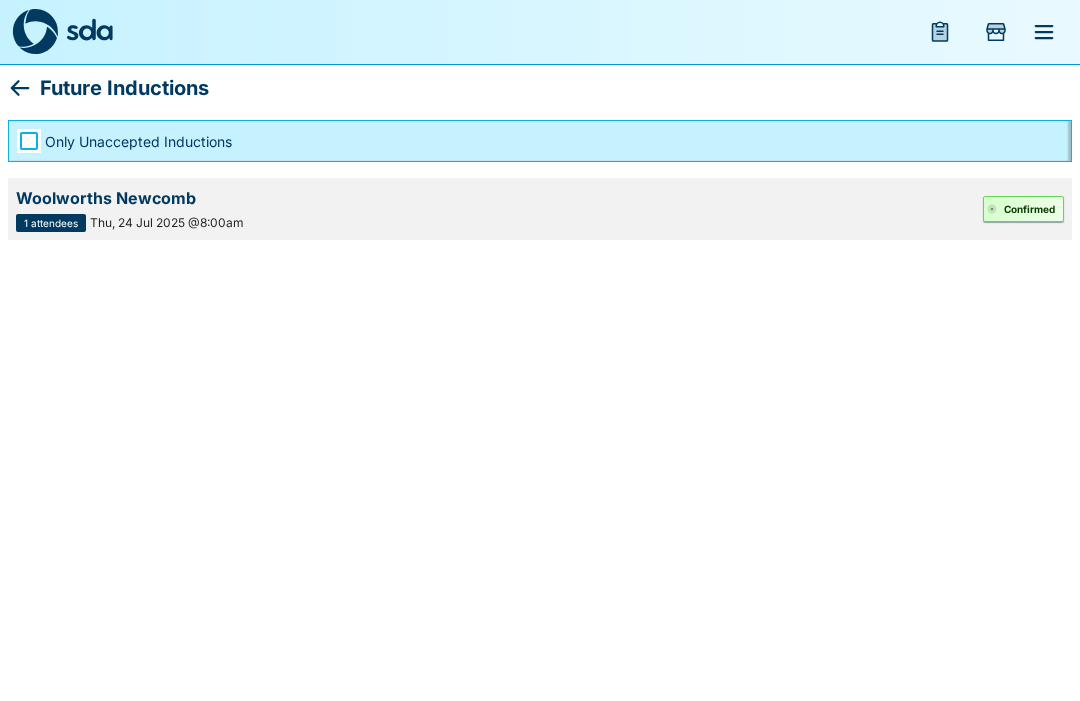 click on "Confirmed" at bounding box center [1023, 209] 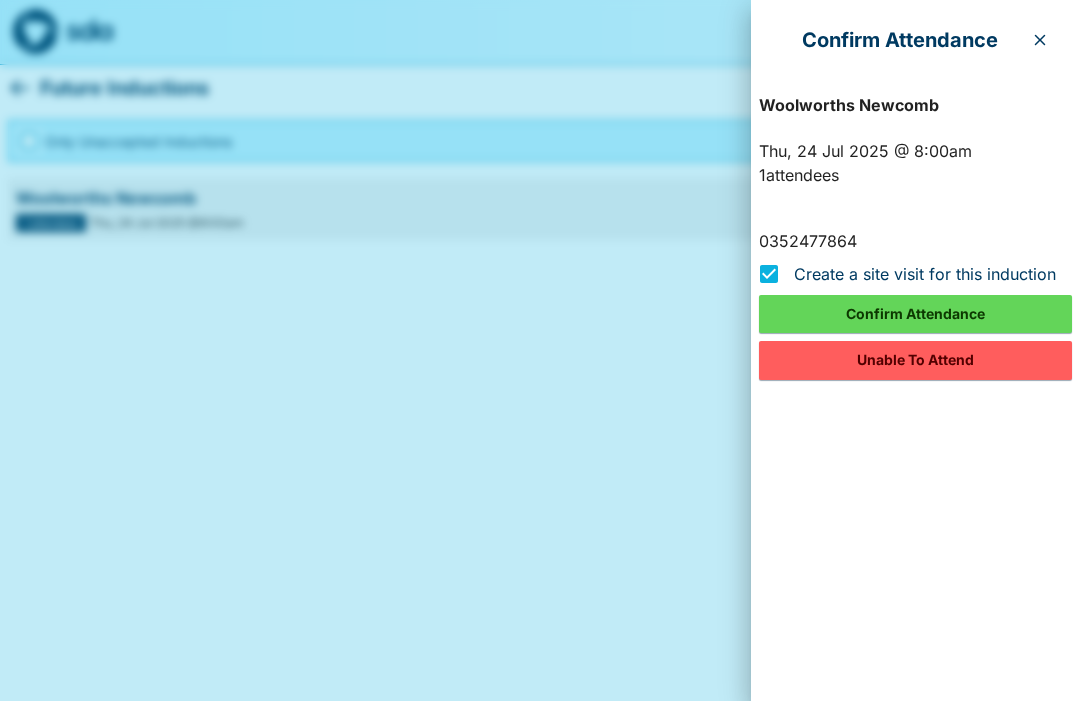 click on "Confirm Attendance" at bounding box center [915, 314] 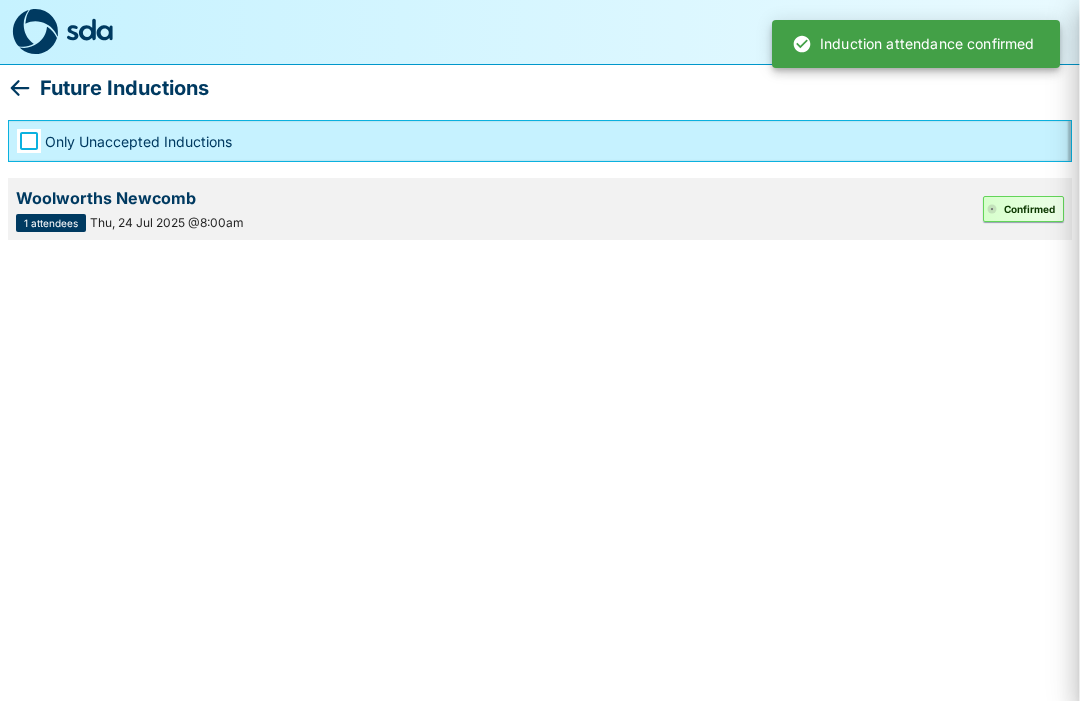 click on "Future Inductions Only Unaccepted Inductions Woolworths Newcomb 1 attendees Thu, 24 Jul 2025 @8:00am Confirmed Induction attendance confirmed
Confirm Attendance undefined @ undefined  attendees Create a site visit for this induction Confirm Attendance Unable To Attend" at bounding box center (540, 124) 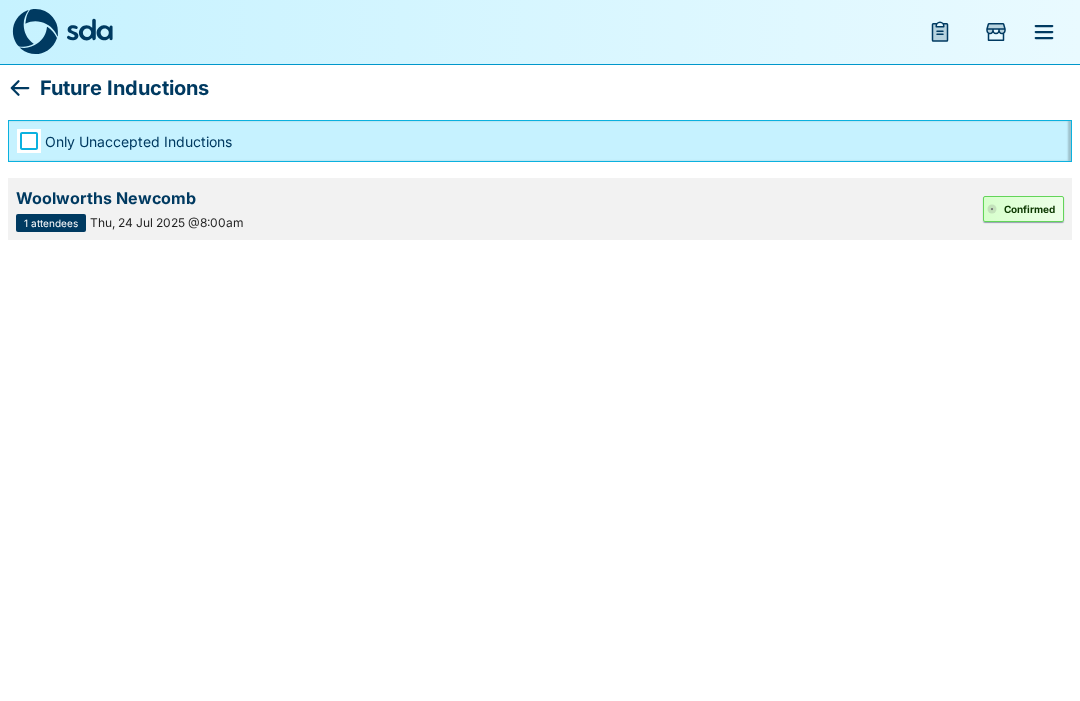 click on "Confirmed" at bounding box center [1023, 209] 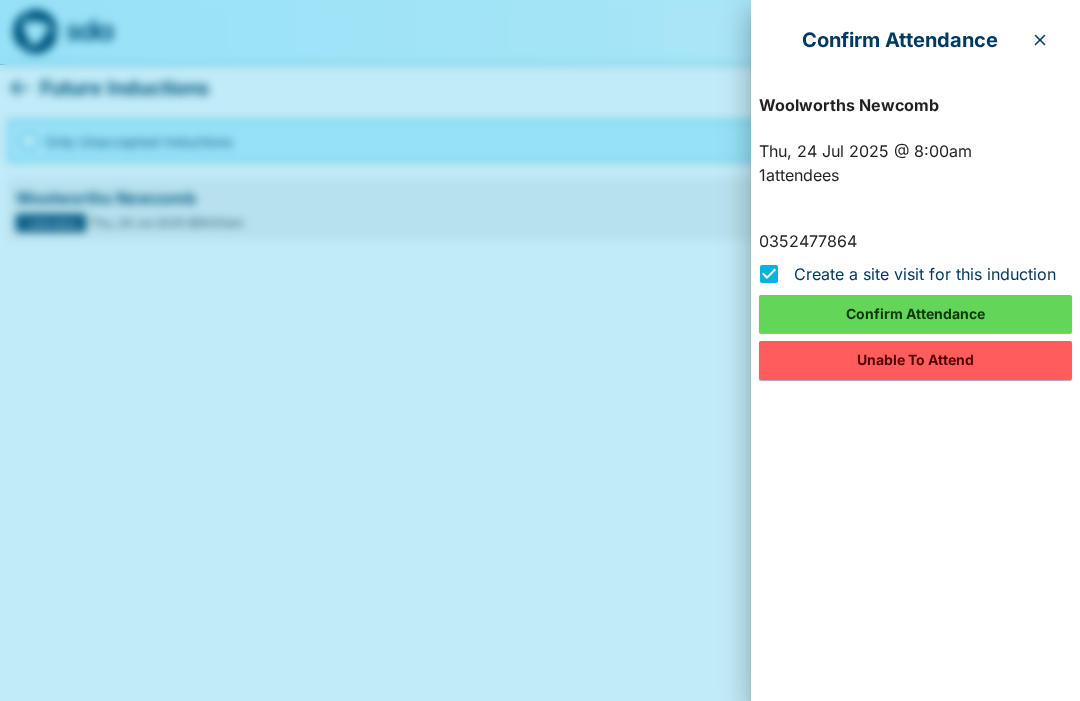 click on "Create a site visit for this induction" at bounding box center (925, 274) 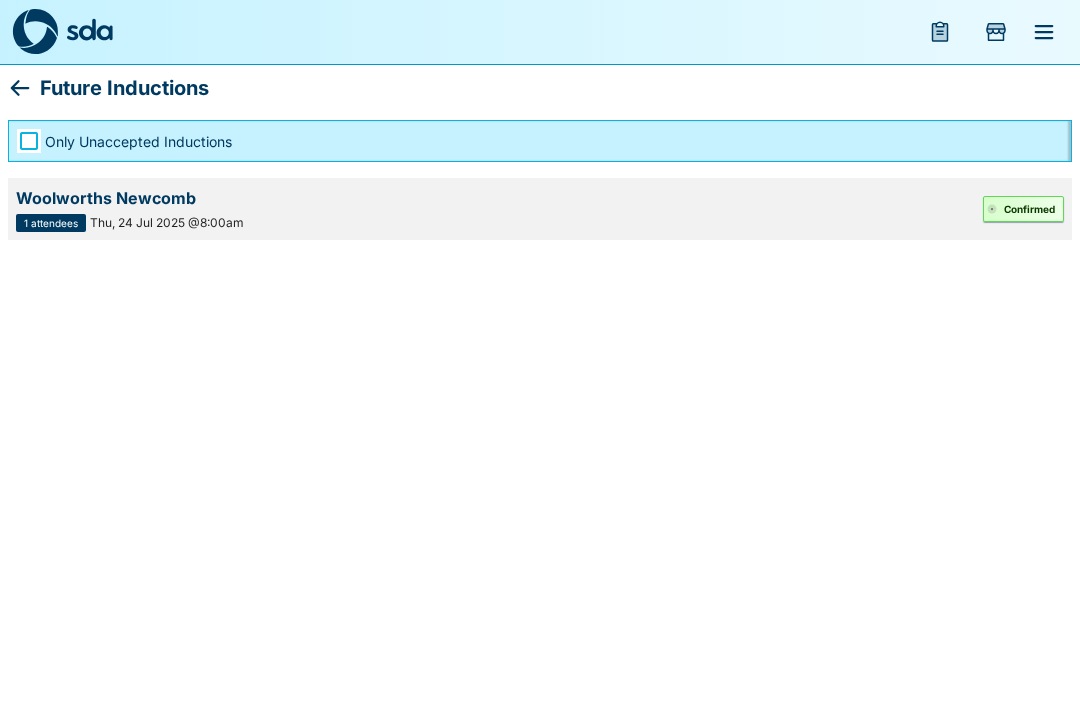 click at bounding box center [940, 32] 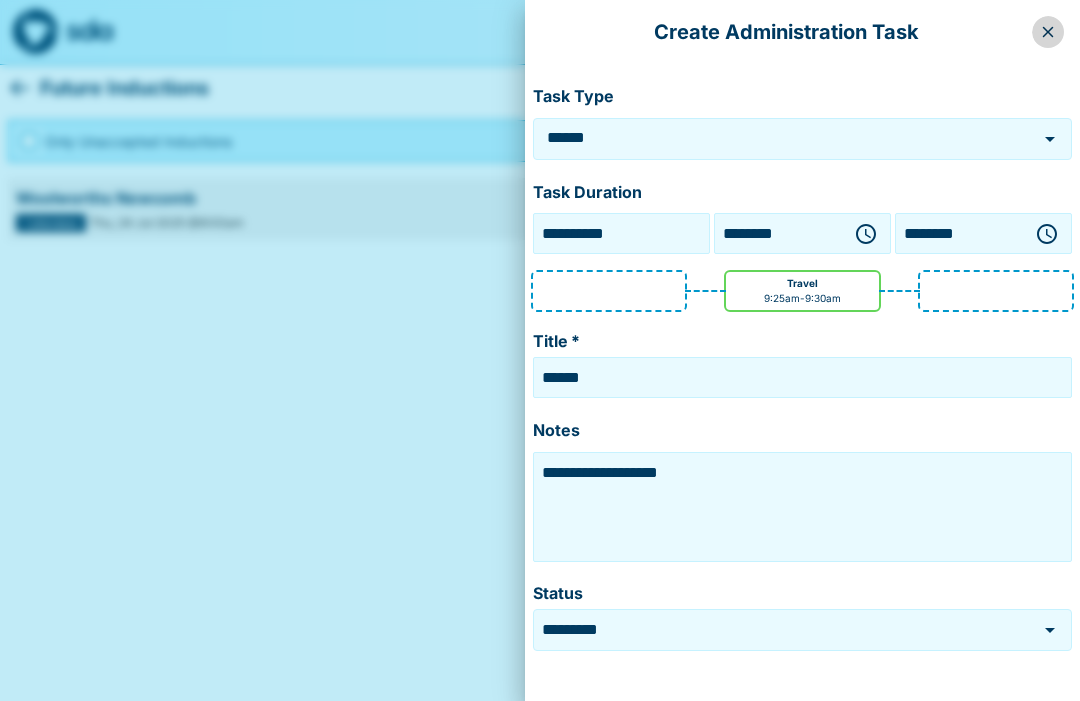click 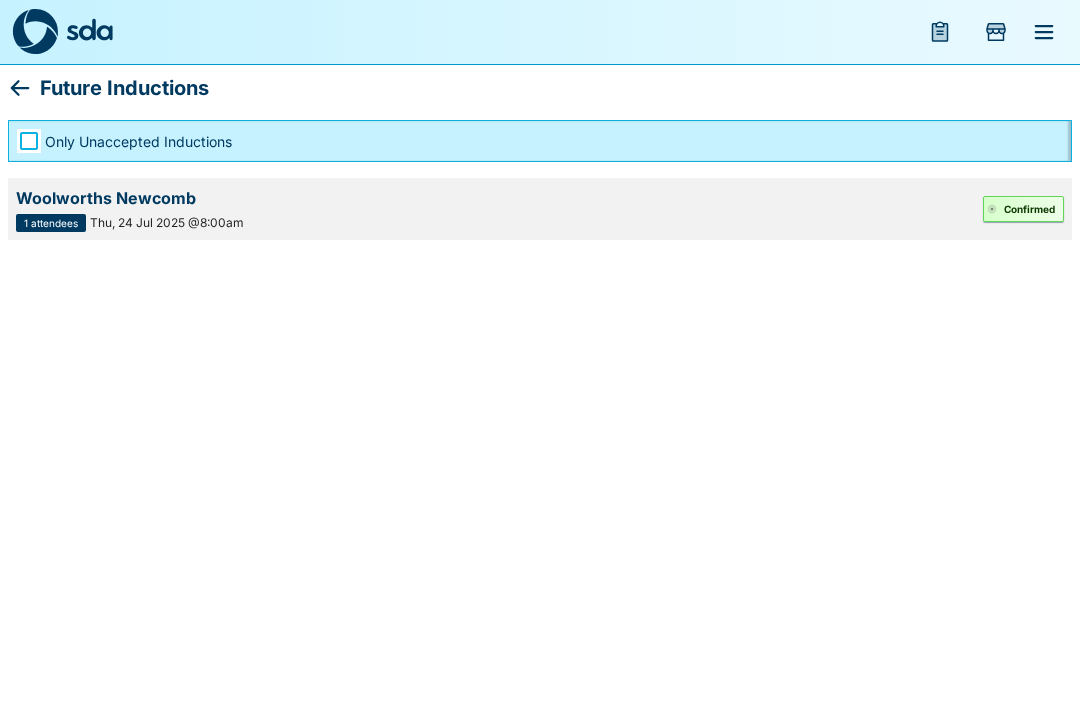 click 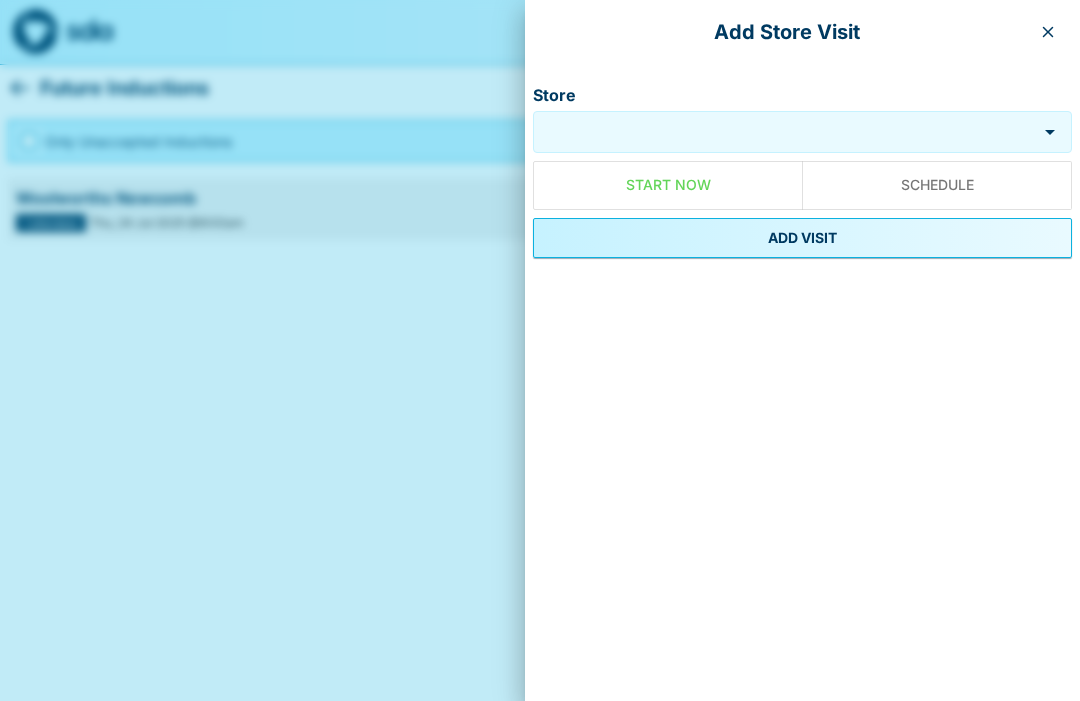 click on "Store" at bounding box center [785, 132] 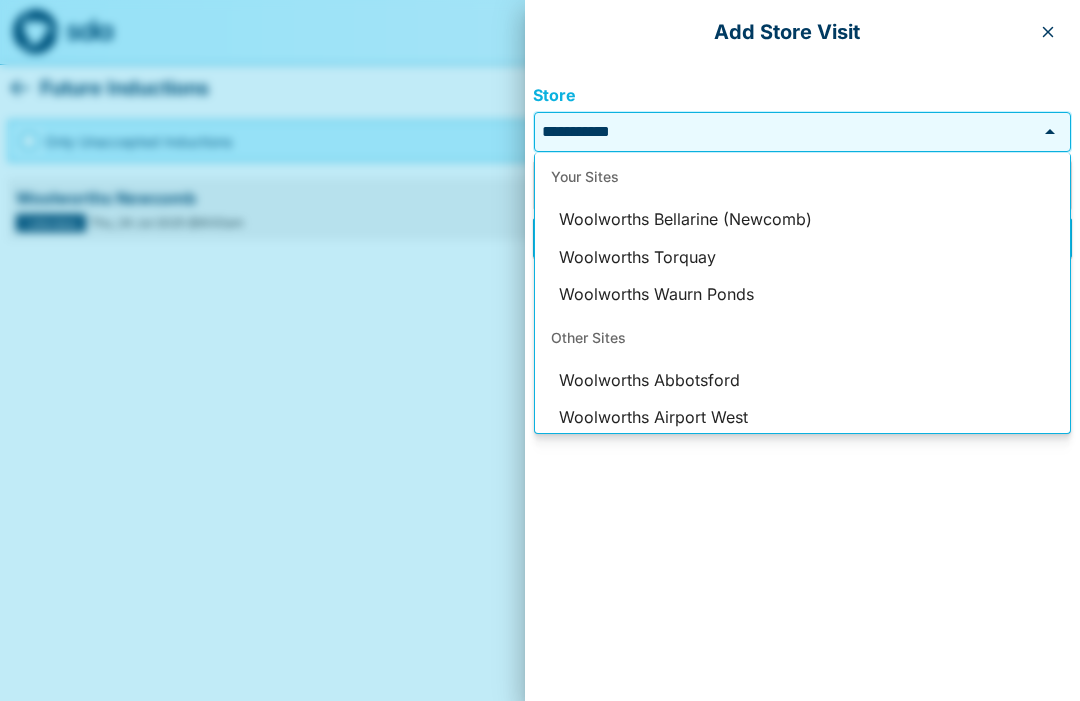 scroll, scrollTop: 0, scrollLeft: 0, axis: both 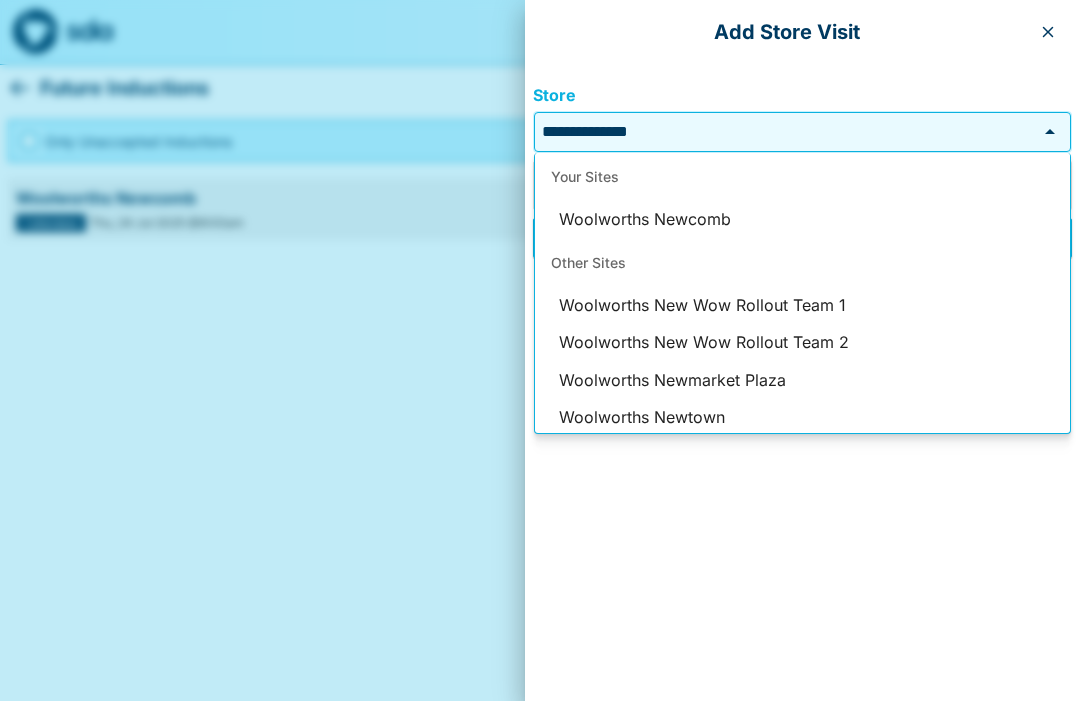 click on "Woolworths Newcomb" at bounding box center (802, 220) 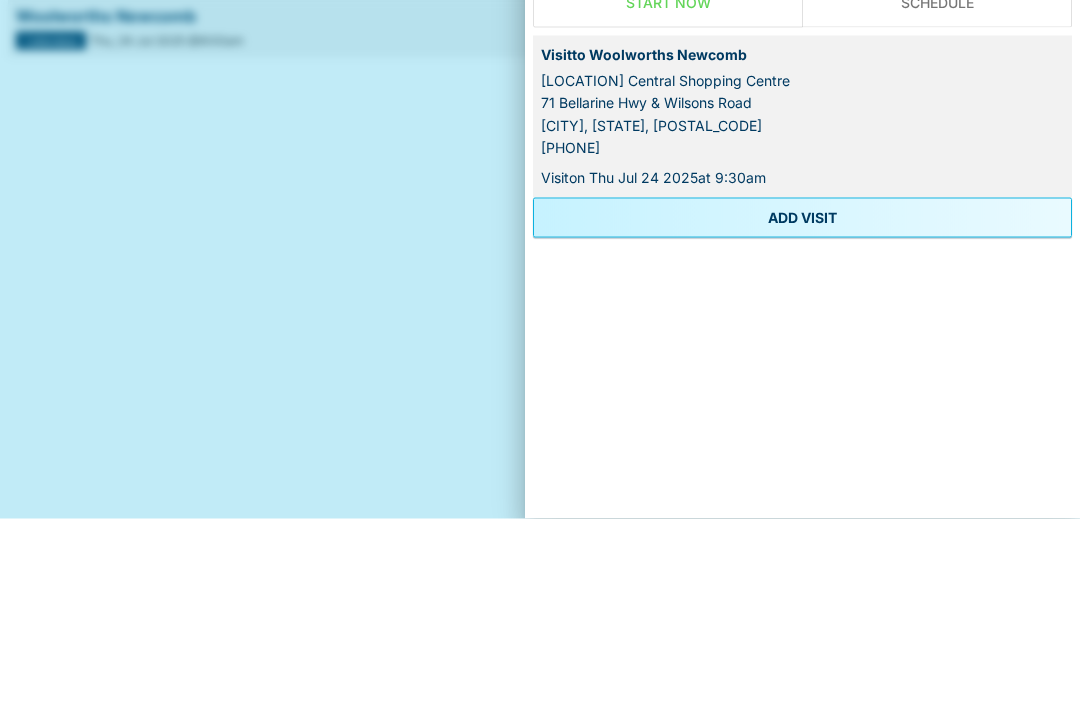 click on "ADD VISIT" at bounding box center (802, 400) 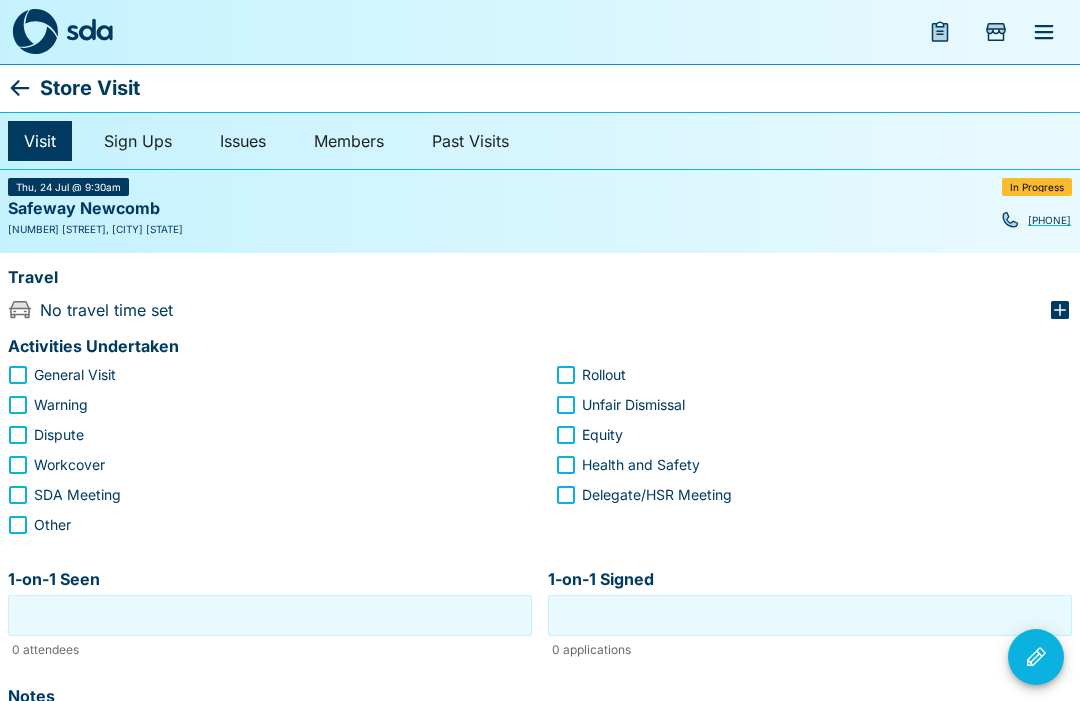 click 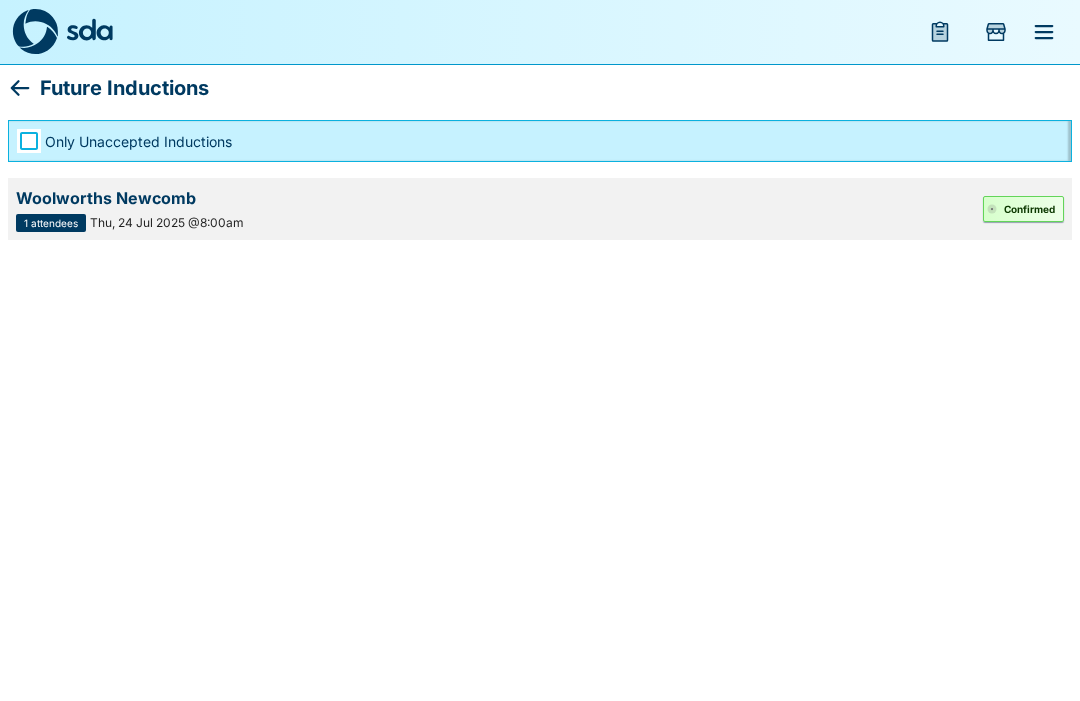 click 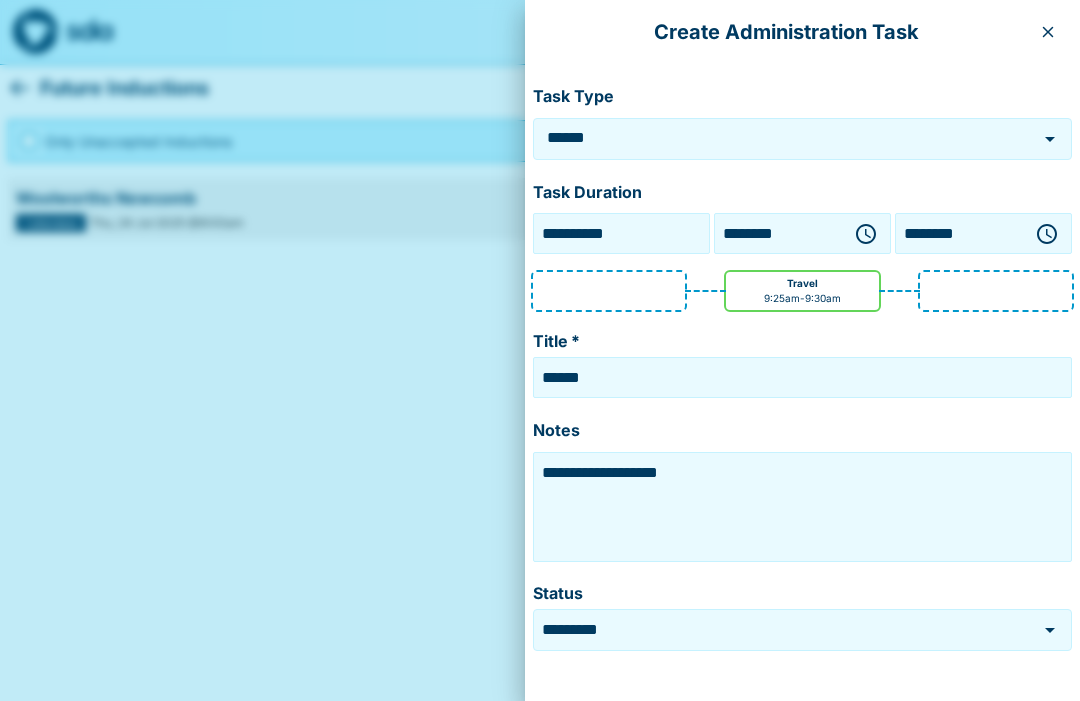 click 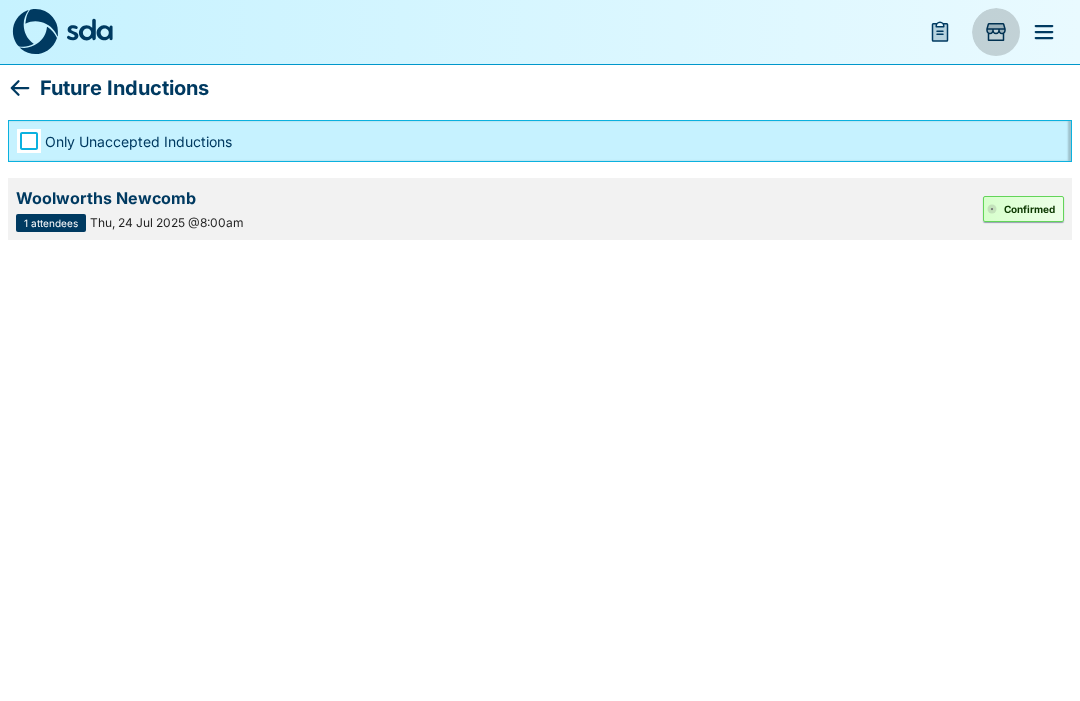click 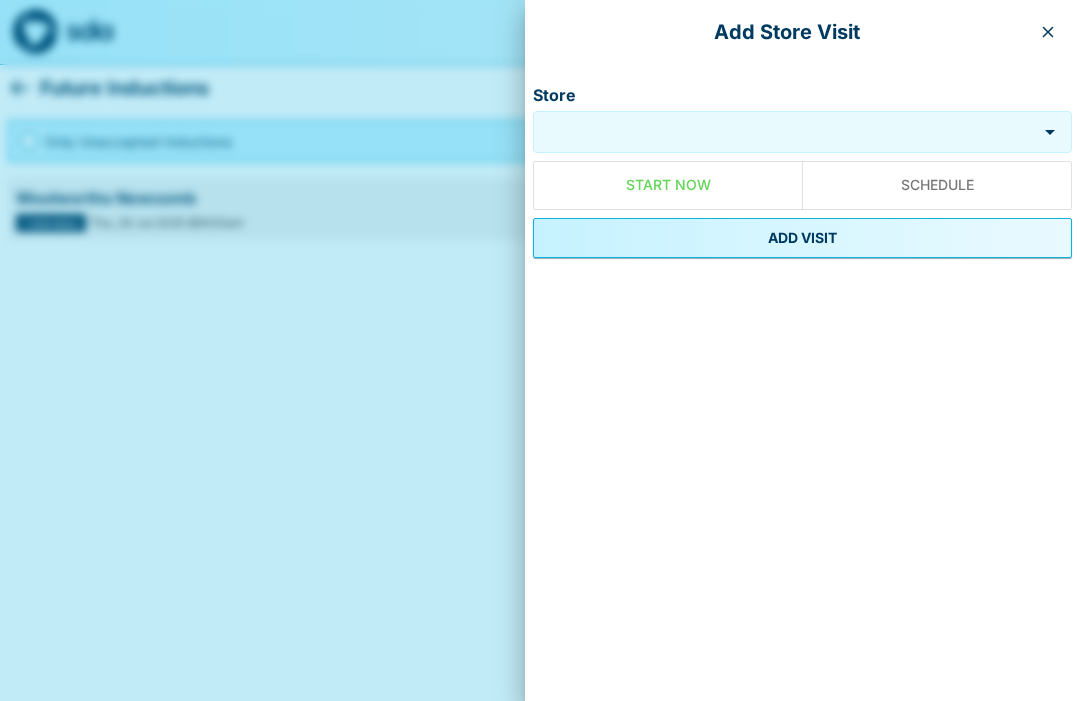 click 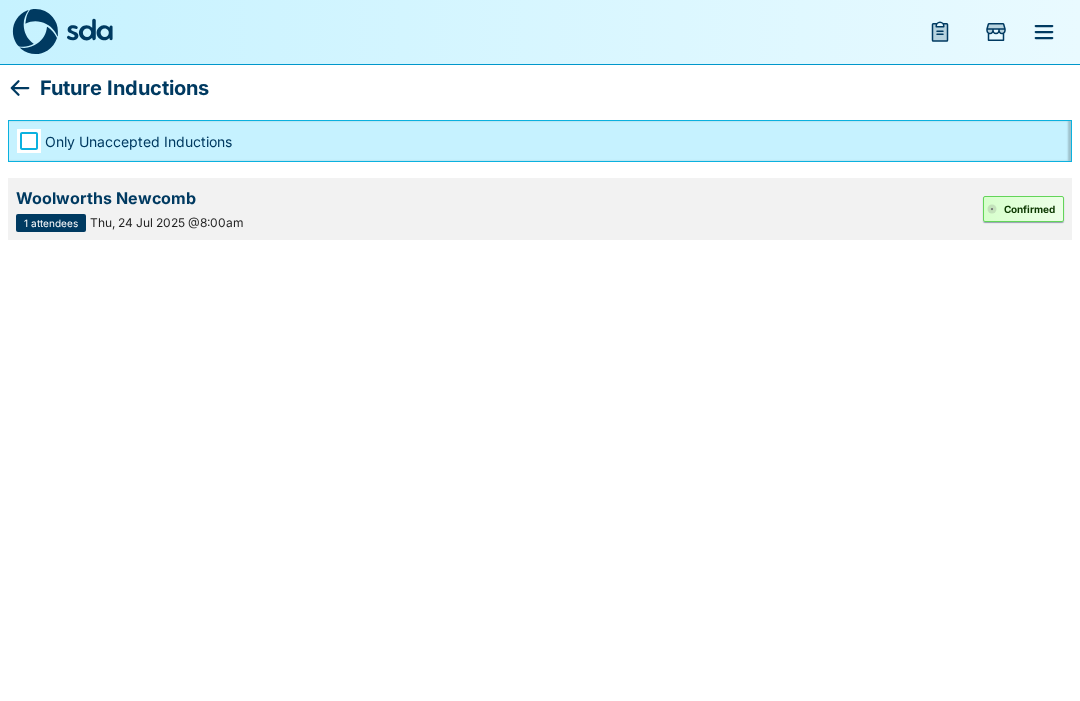 click 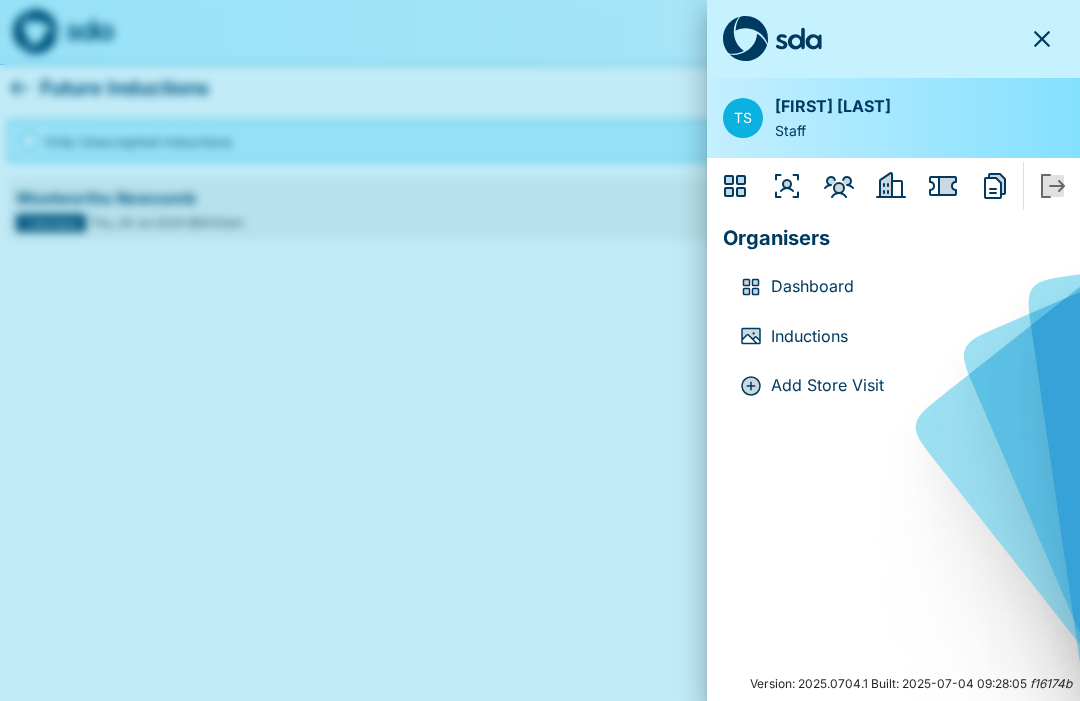 click on "Dashboard" at bounding box center (909, 287) 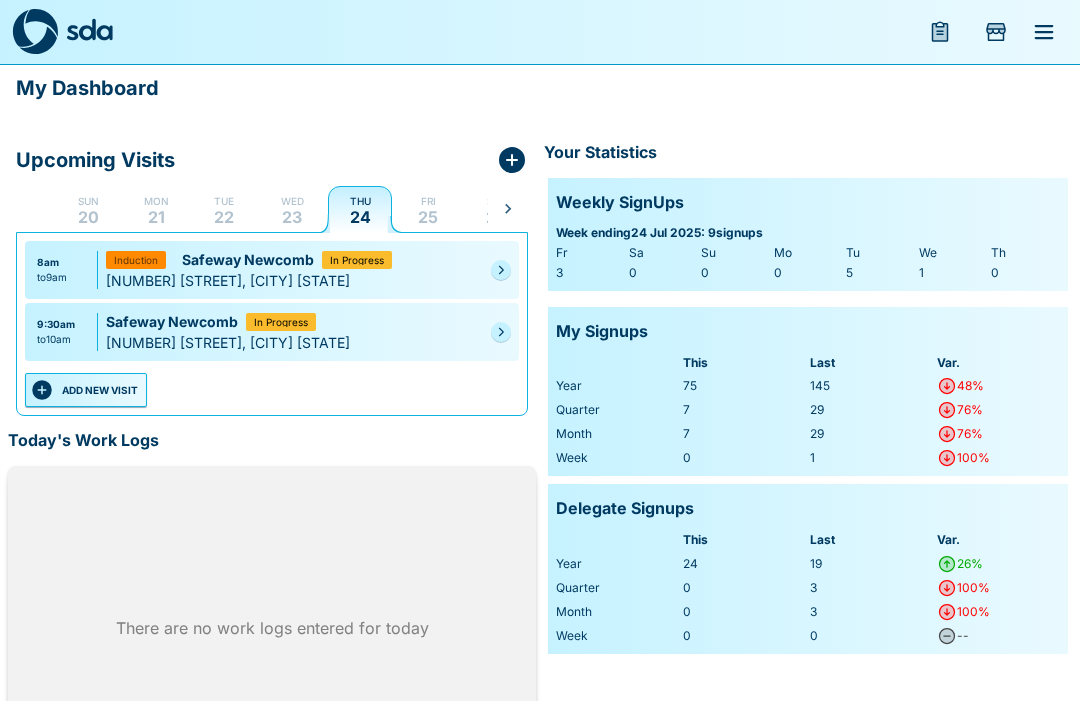 click at bounding box center [501, 270] 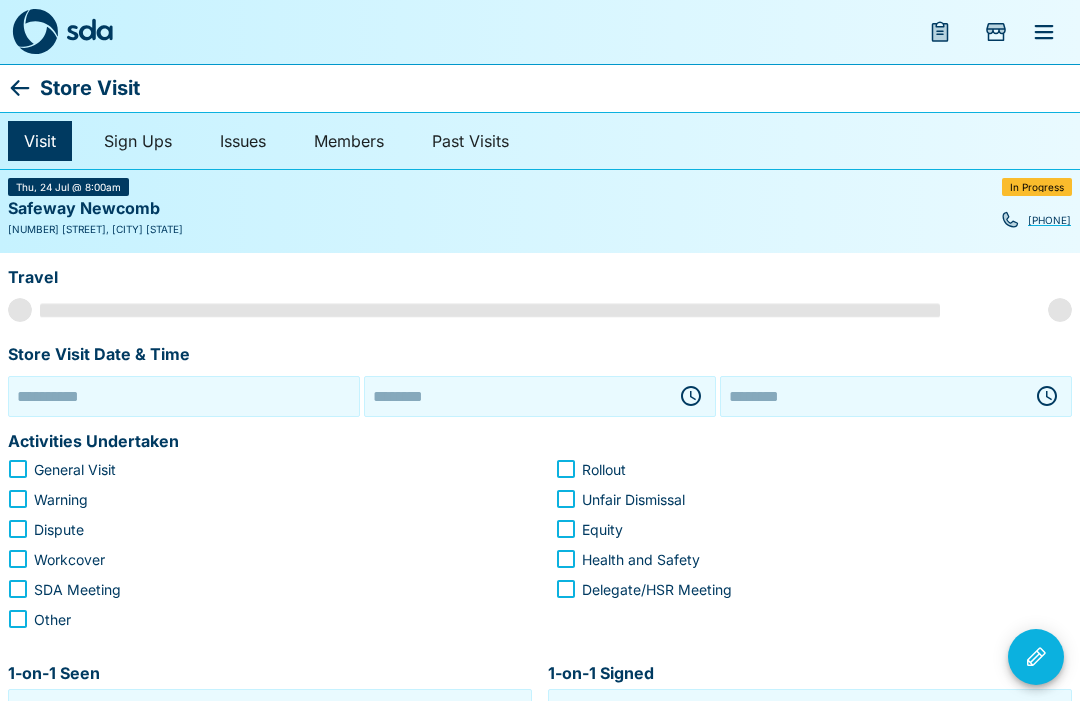 type on "**********" 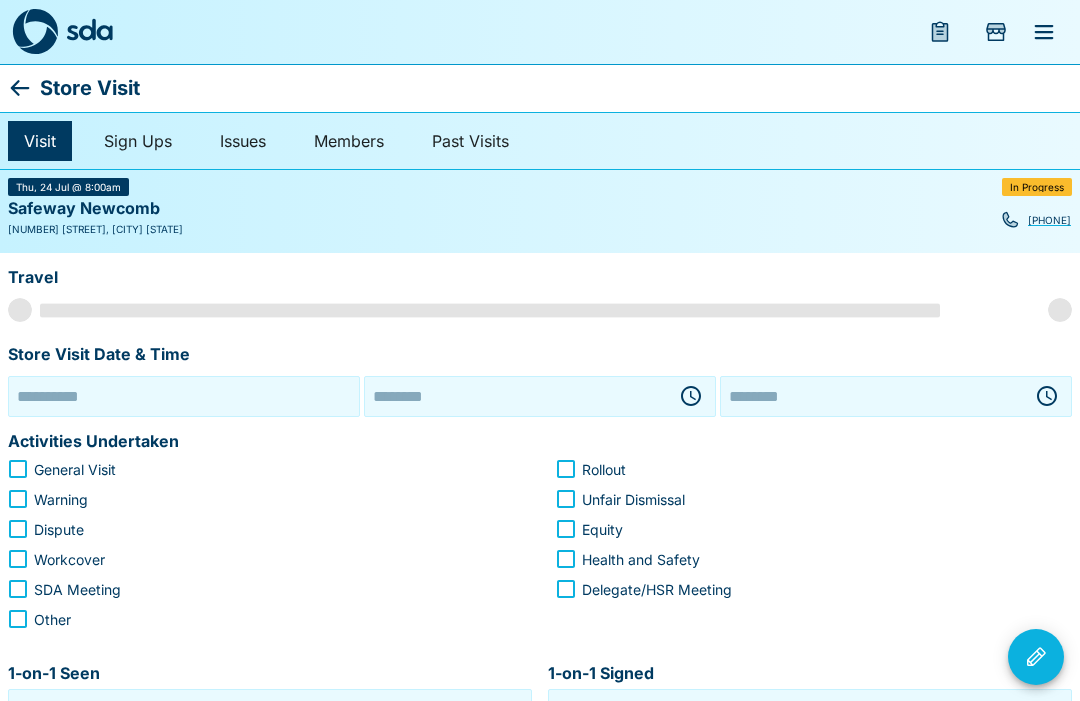 type on "********" 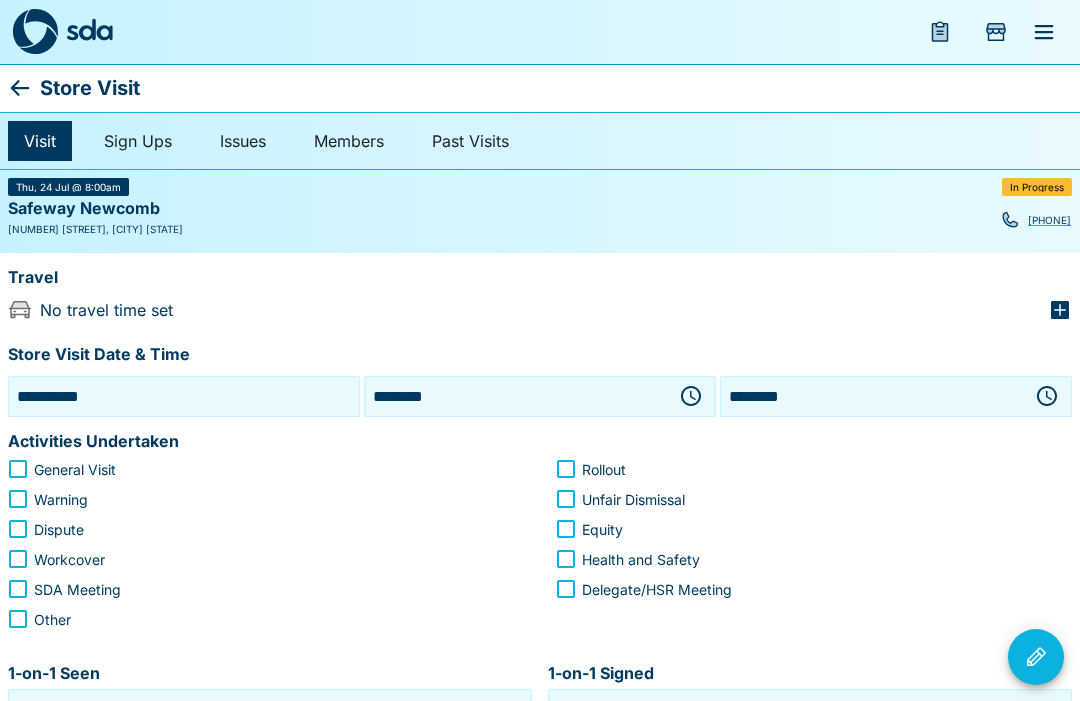 click 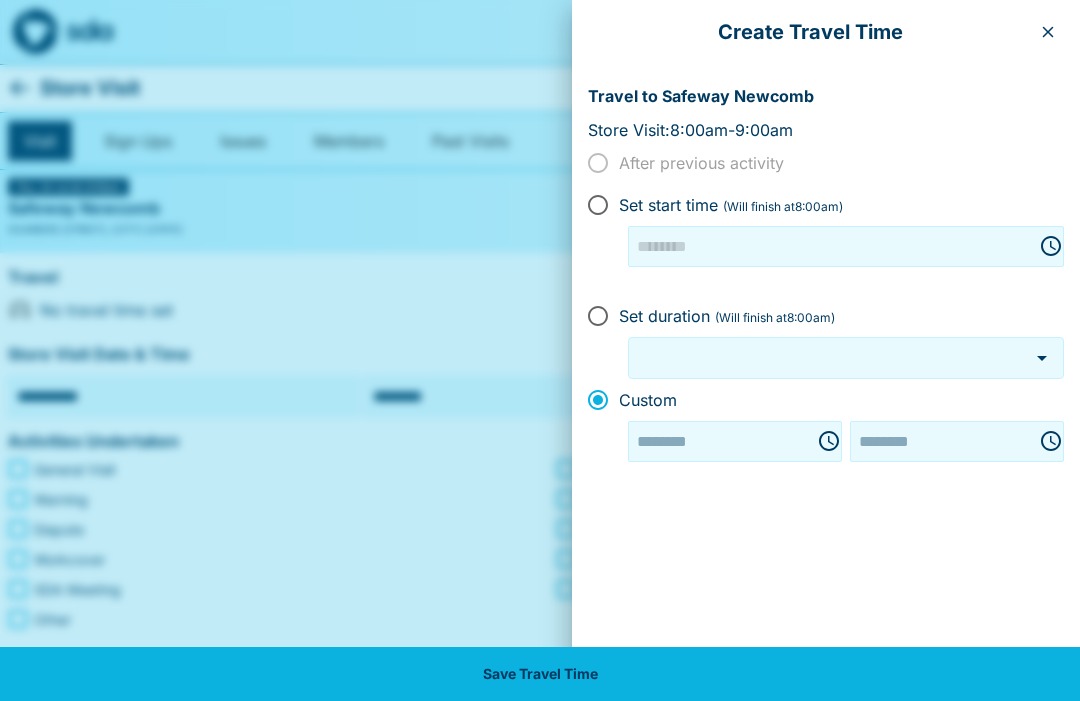 type on "********" 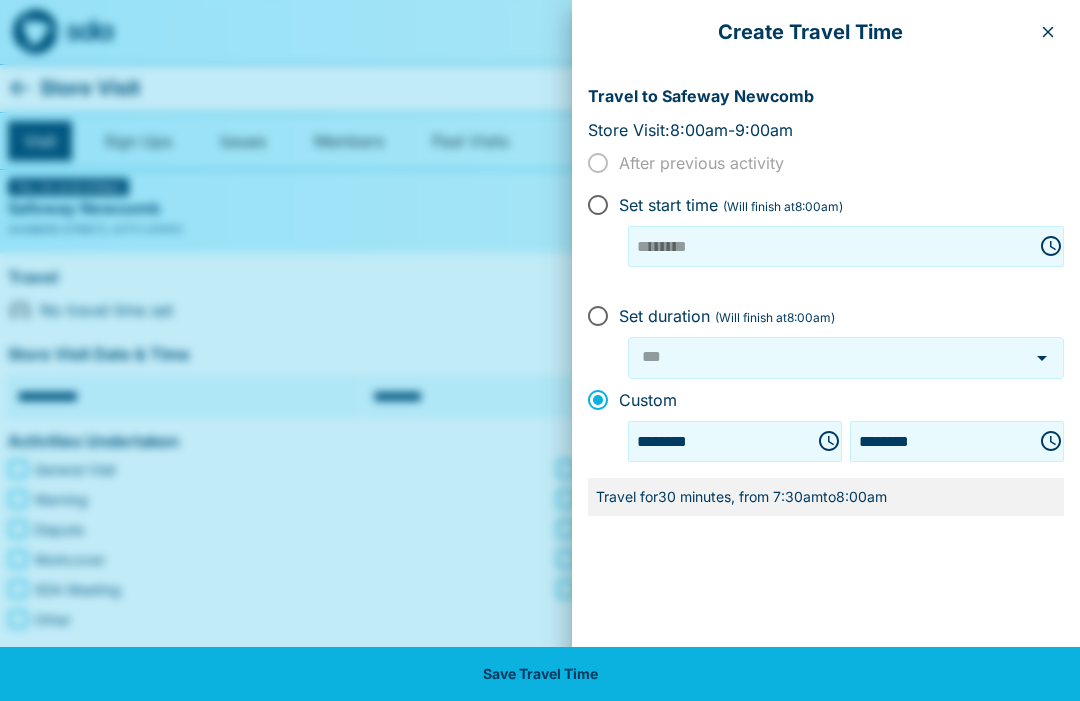 click on "Save Travel Time" at bounding box center (540, 674) 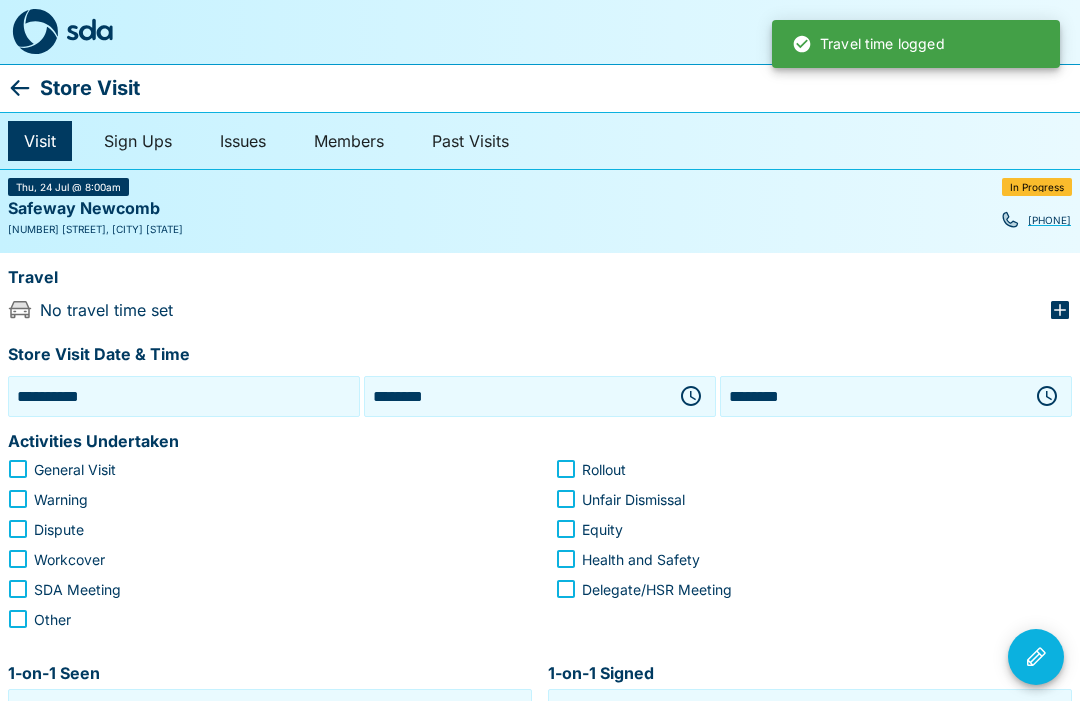 type on "***" 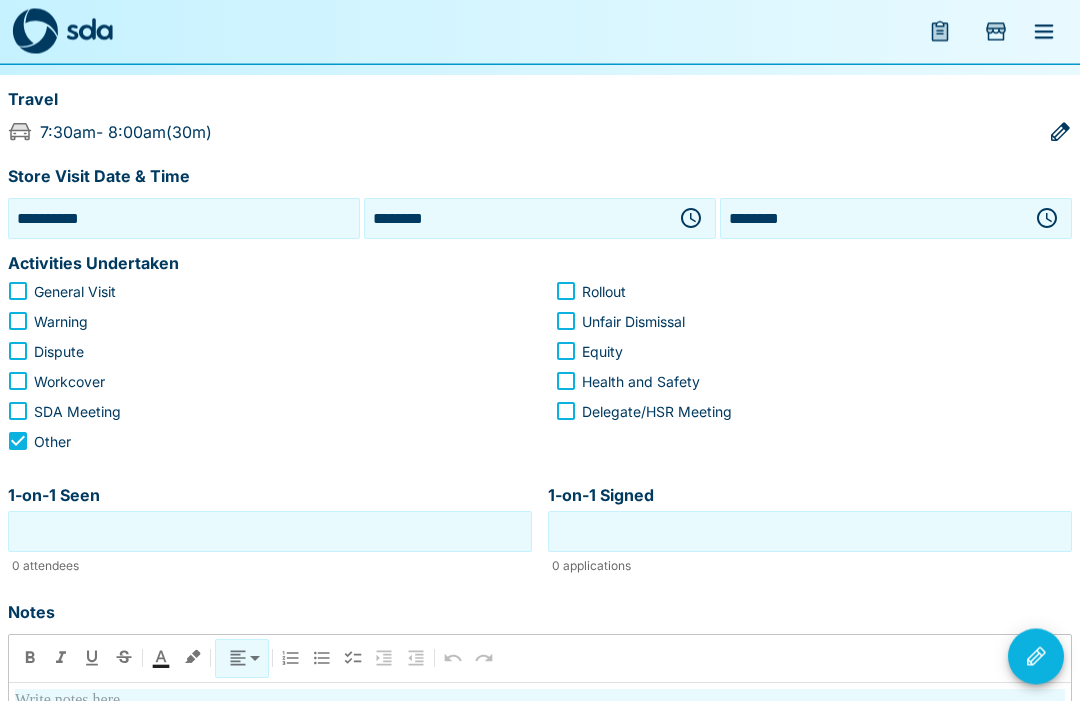 scroll, scrollTop: 181, scrollLeft: 0, axis: vertical 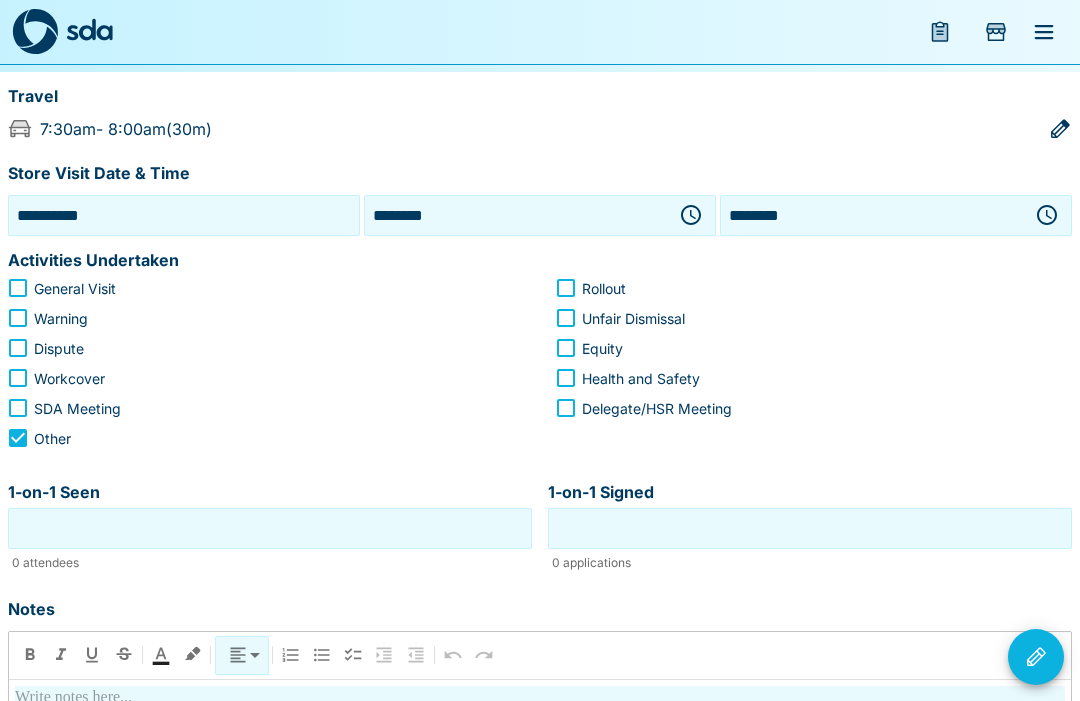 click on "1-on-1 Seen" at bounding box center (270, 528) 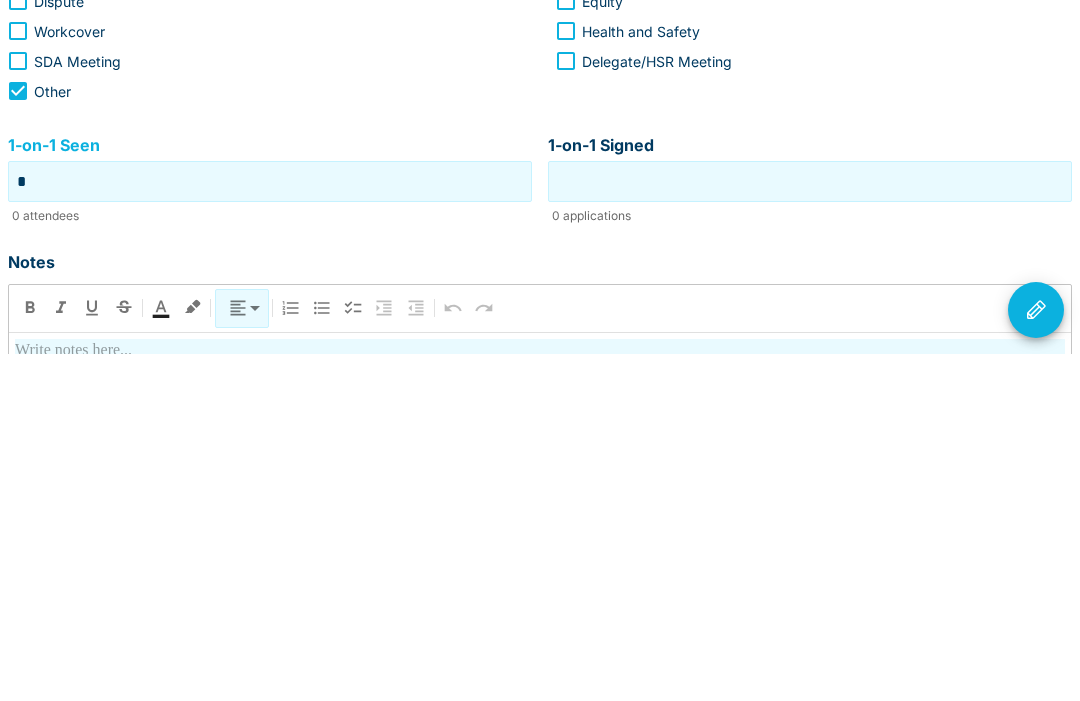 type on "*" 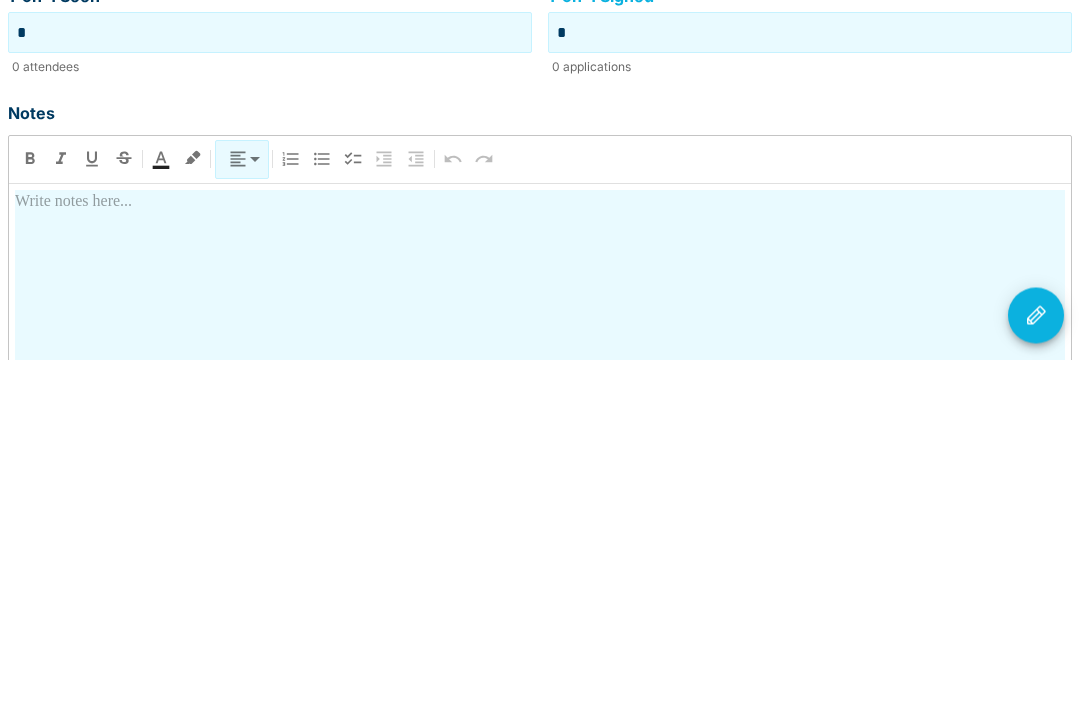 scroll, scrollTop: 352, scrollLeft: 0, axis: vertical 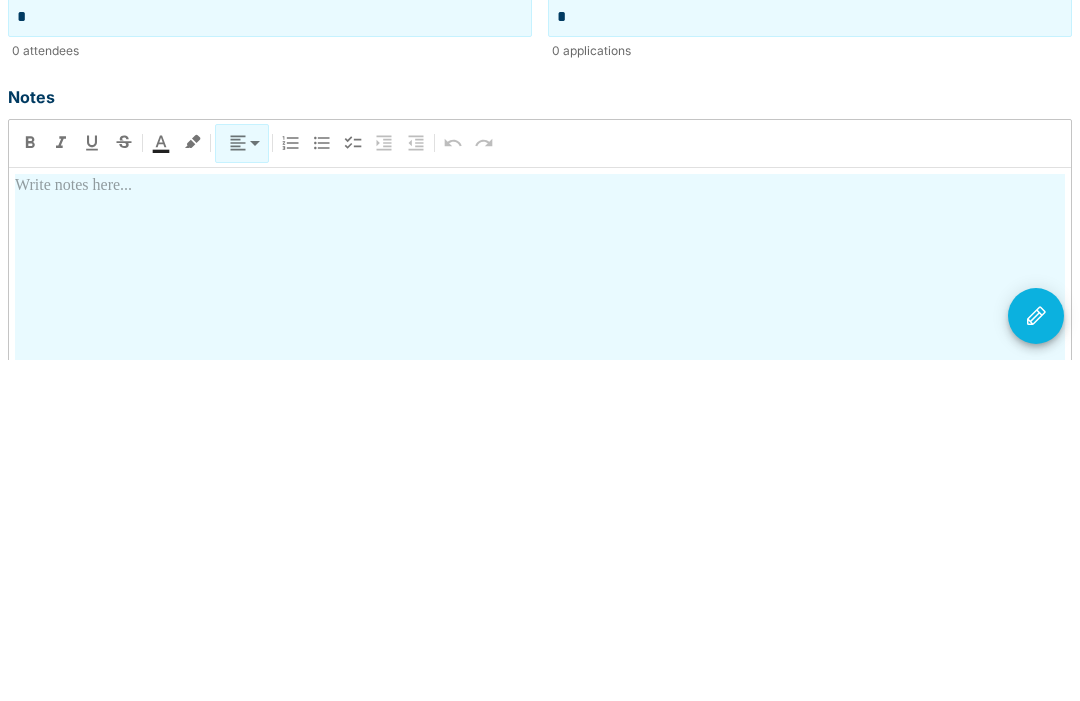 type on "*" 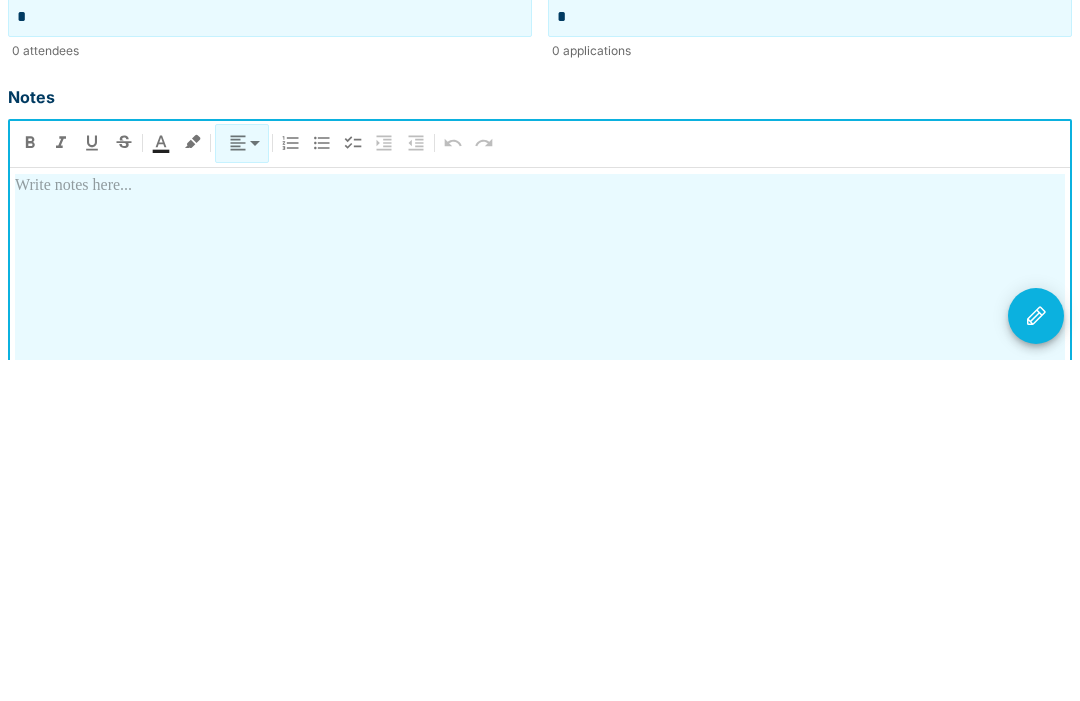 type 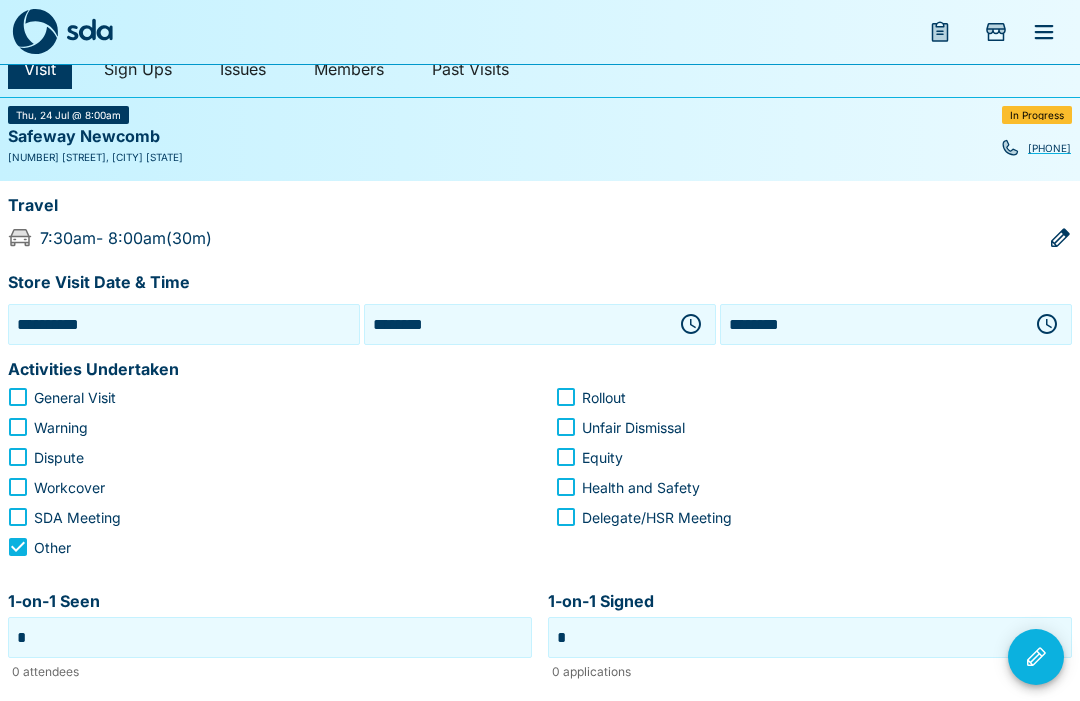 scroll, scrollTop: 0, scrollLeft: 0, axis: both 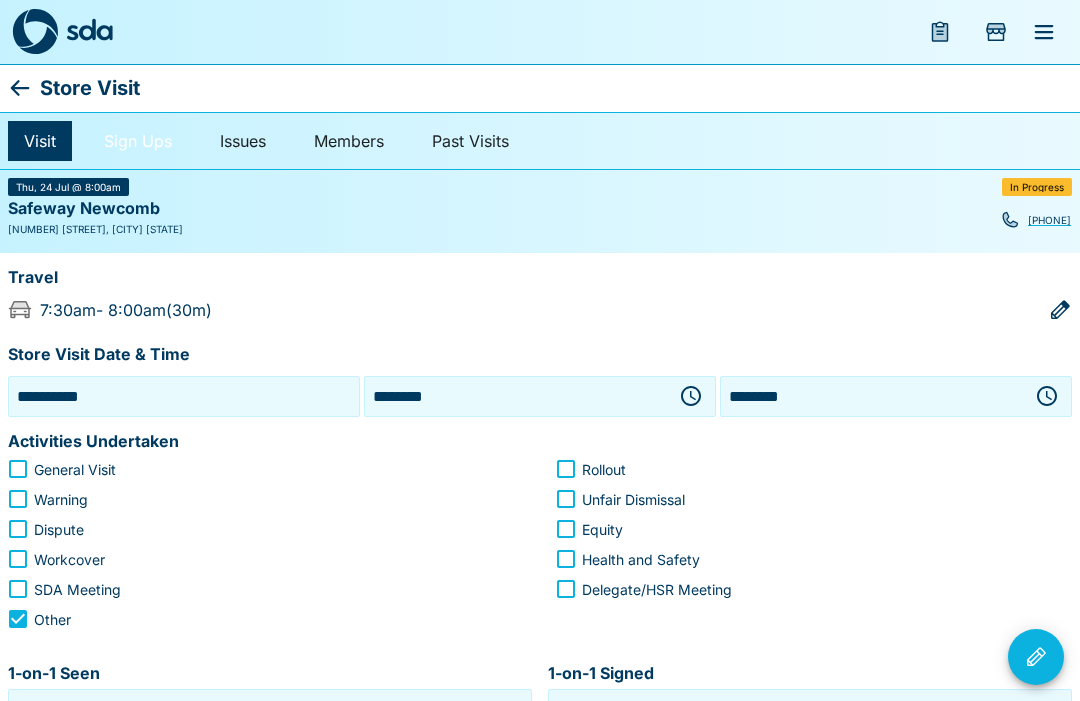 click on "Sign Ups" at bounding box center (138, 141) 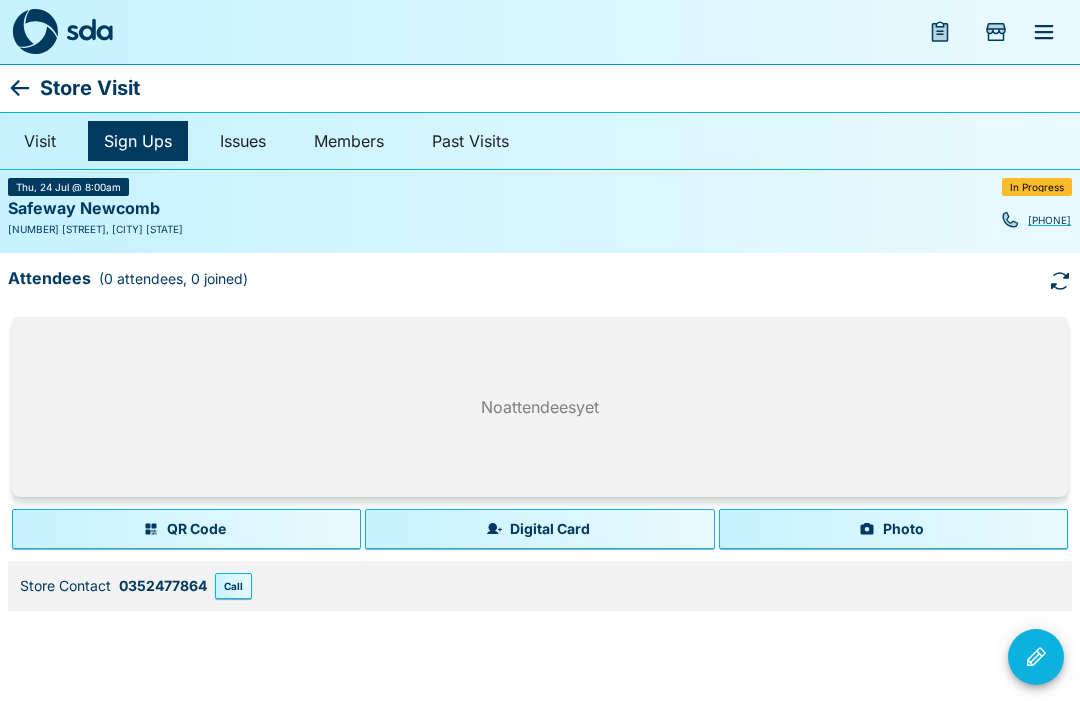 click on "Photo" at bounding box center (893, 529) 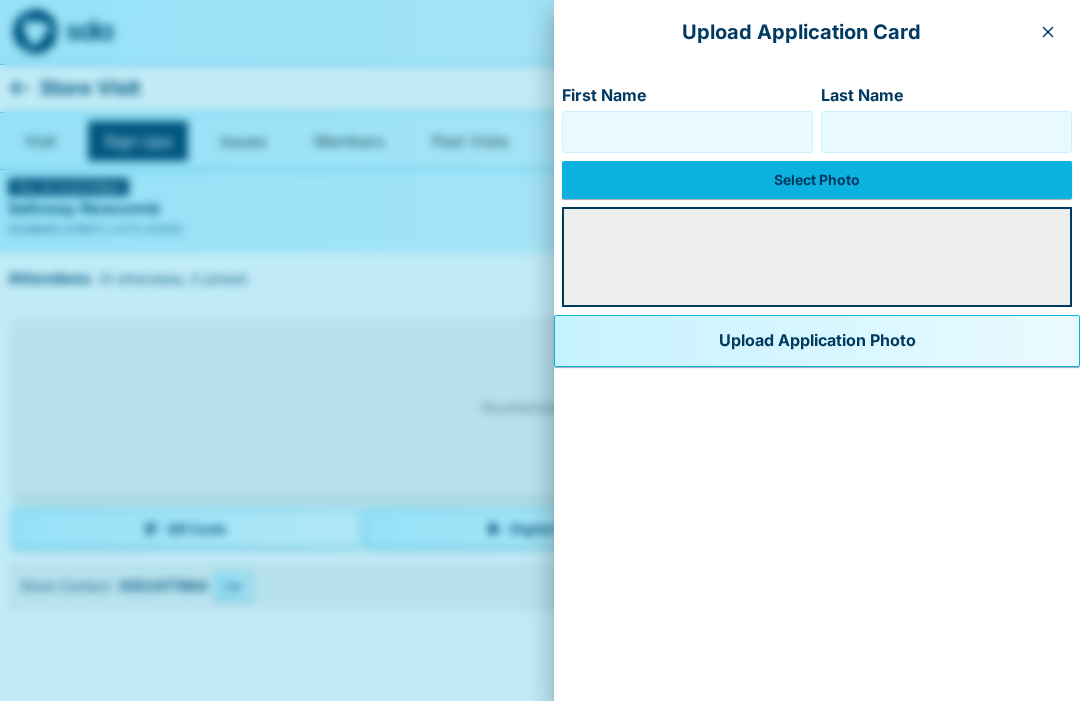click on "First Name" at bounding box center [687, 132] 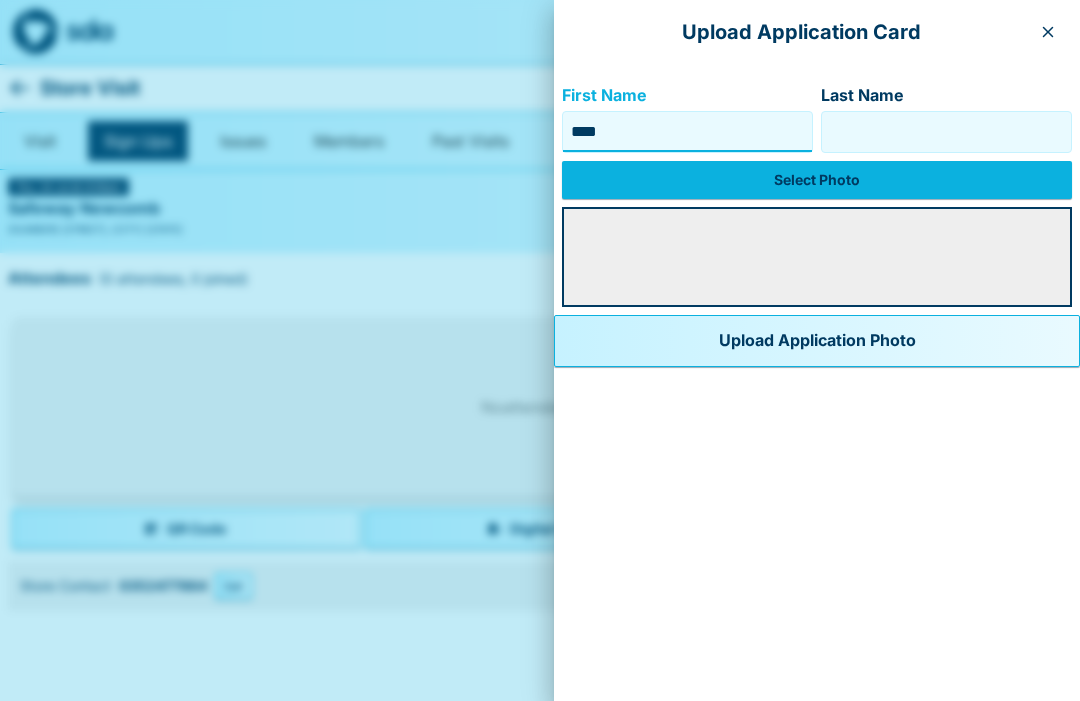 type on "****" 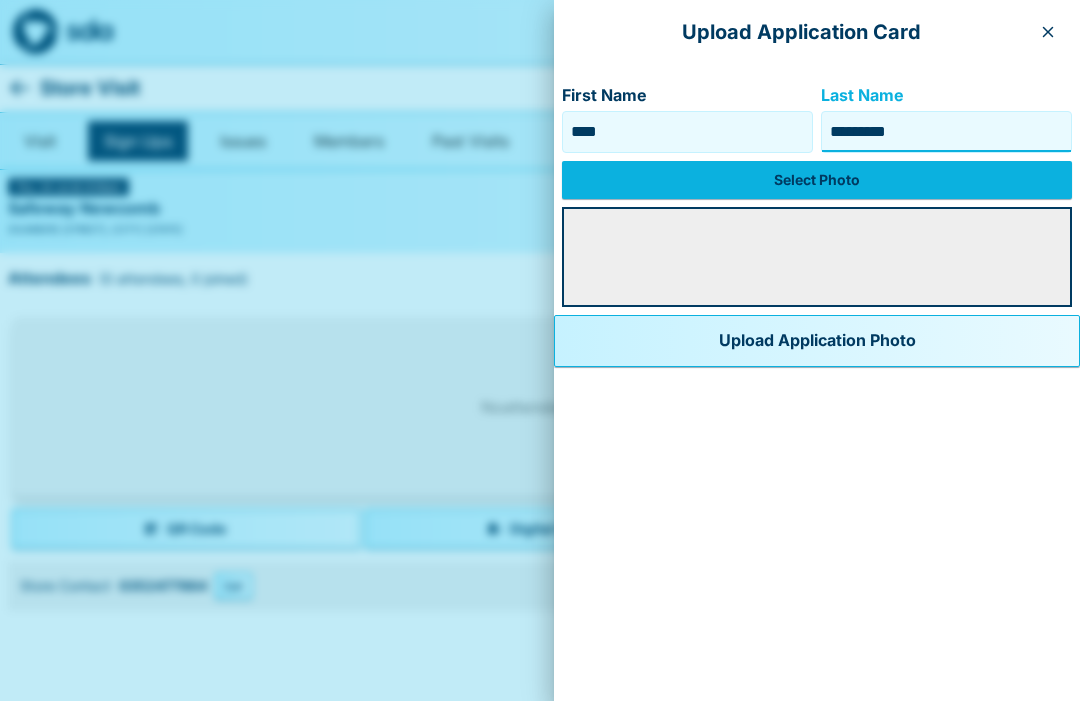 type on "*********" 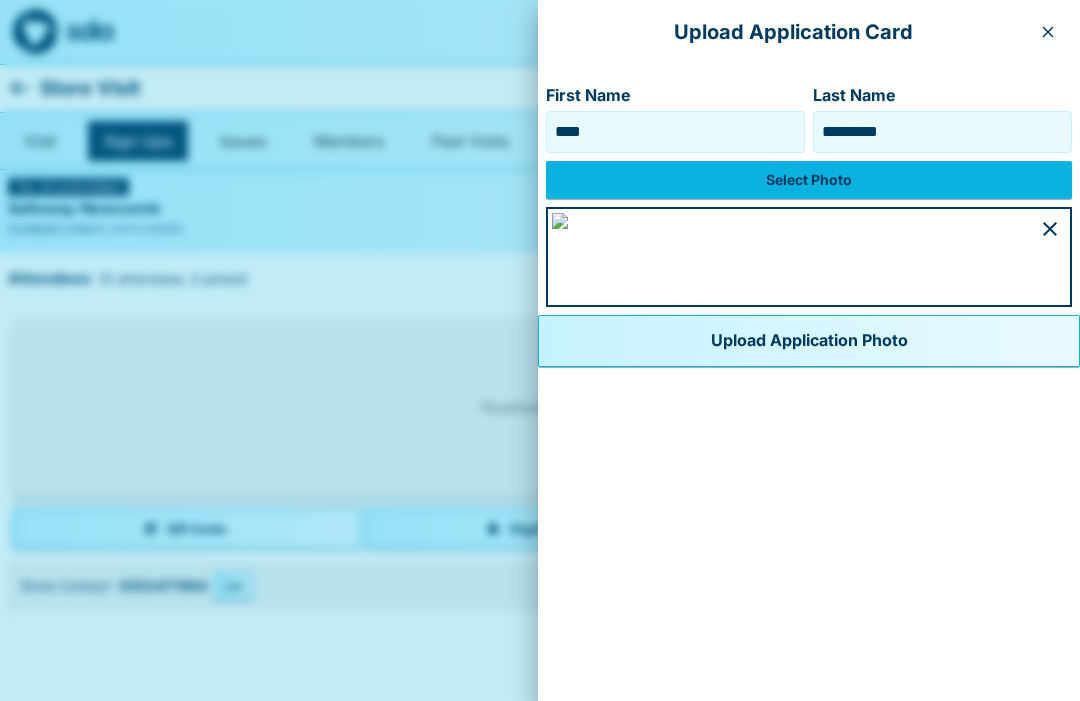 scroll, scrollTop: 1133, scrollLeft: 0, axis: vertical 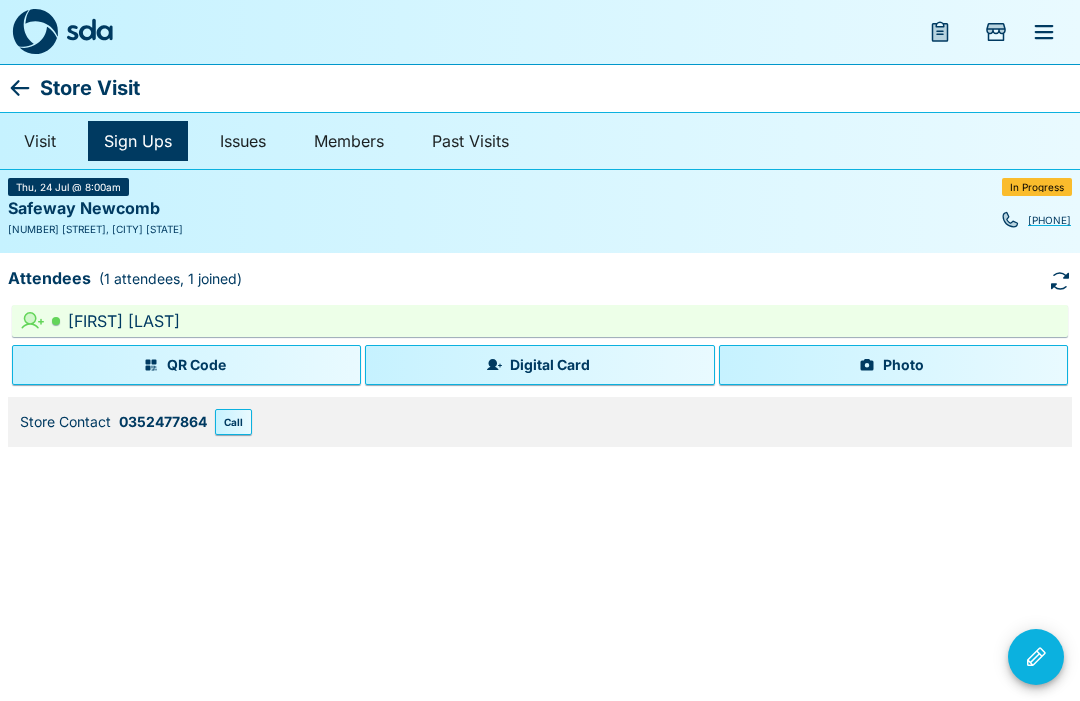 click 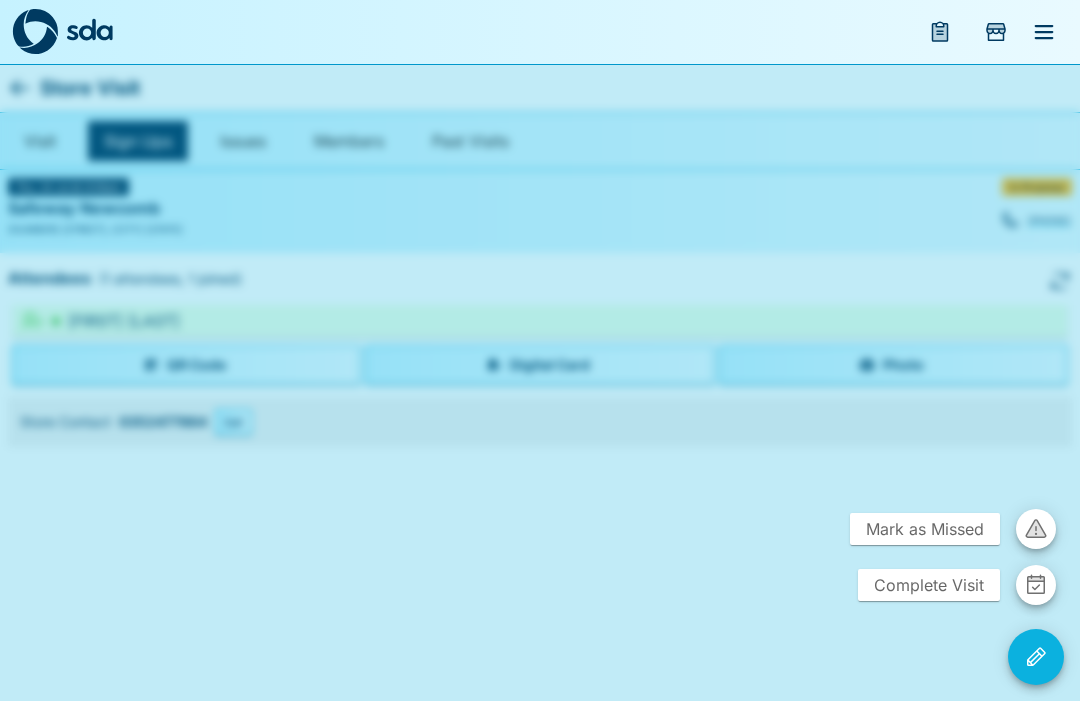 click on "Complete Visit" at bounding box center [929, 585] 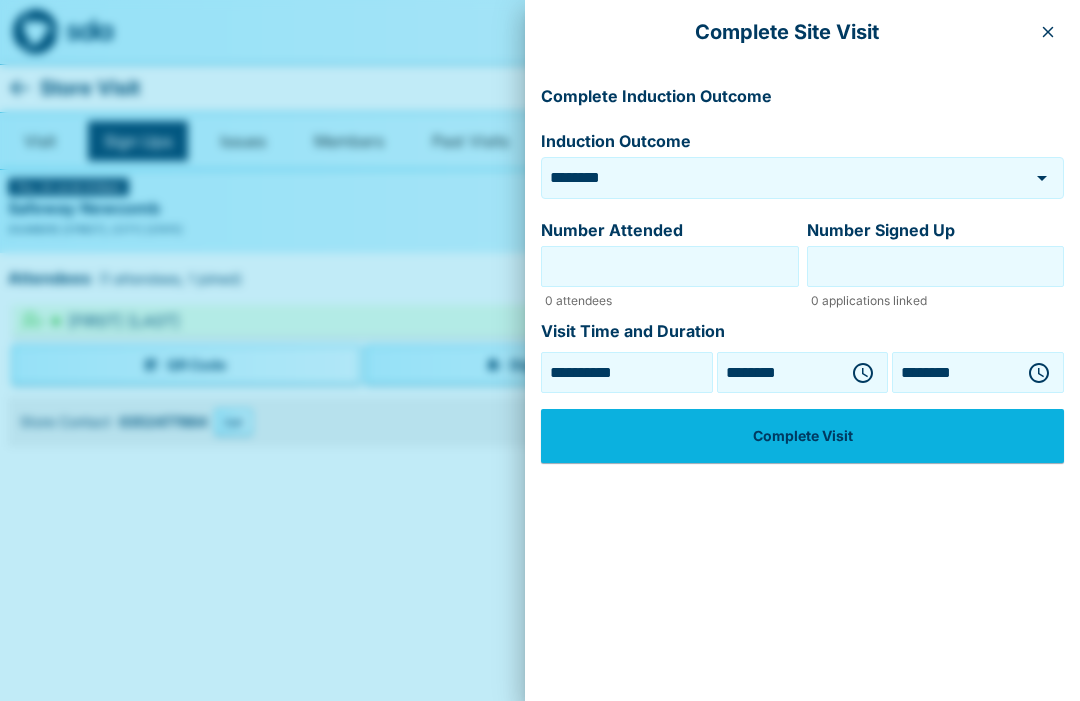 click on "Number Attended" at bounding box center [670, 266] 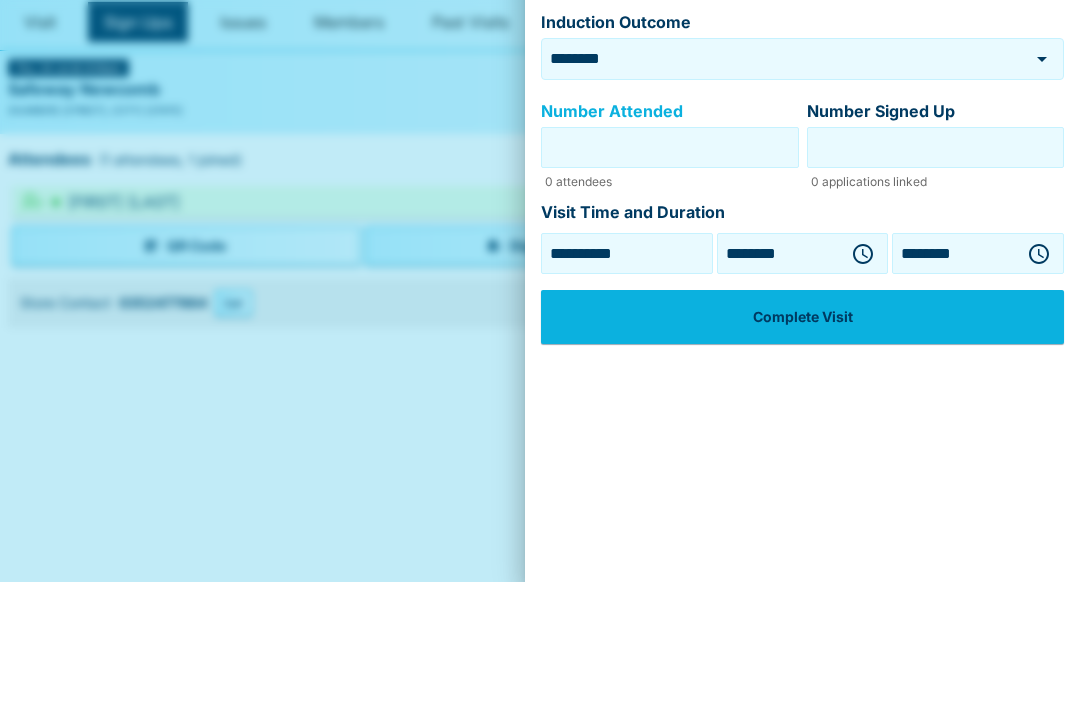 type on "*" 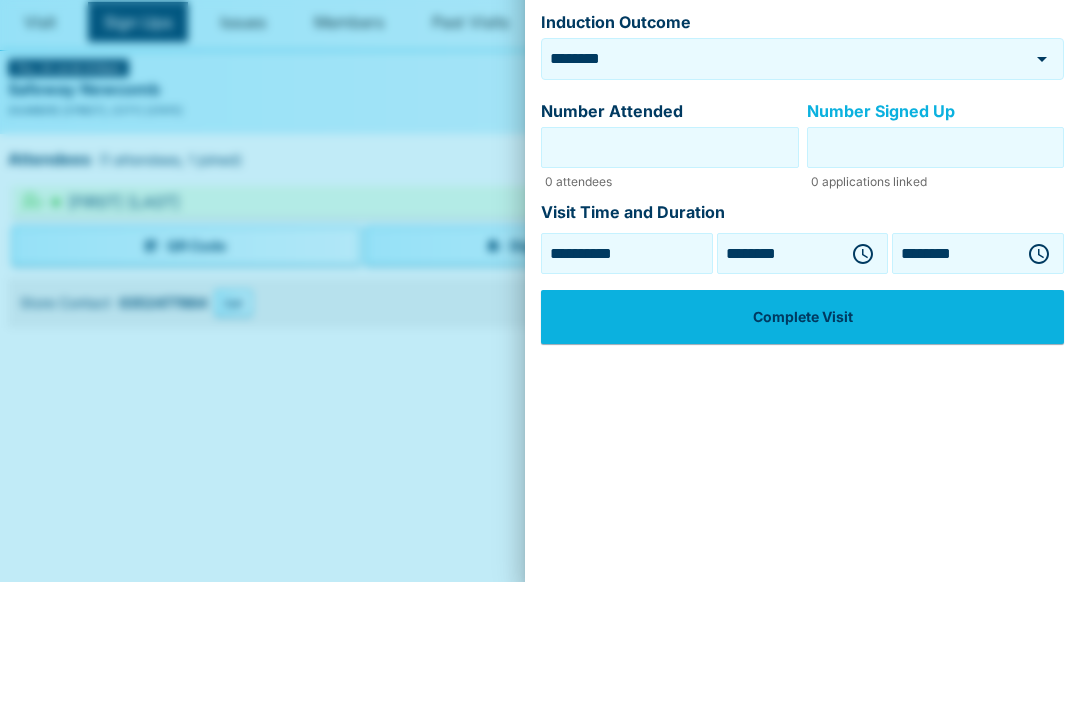 type on "*" 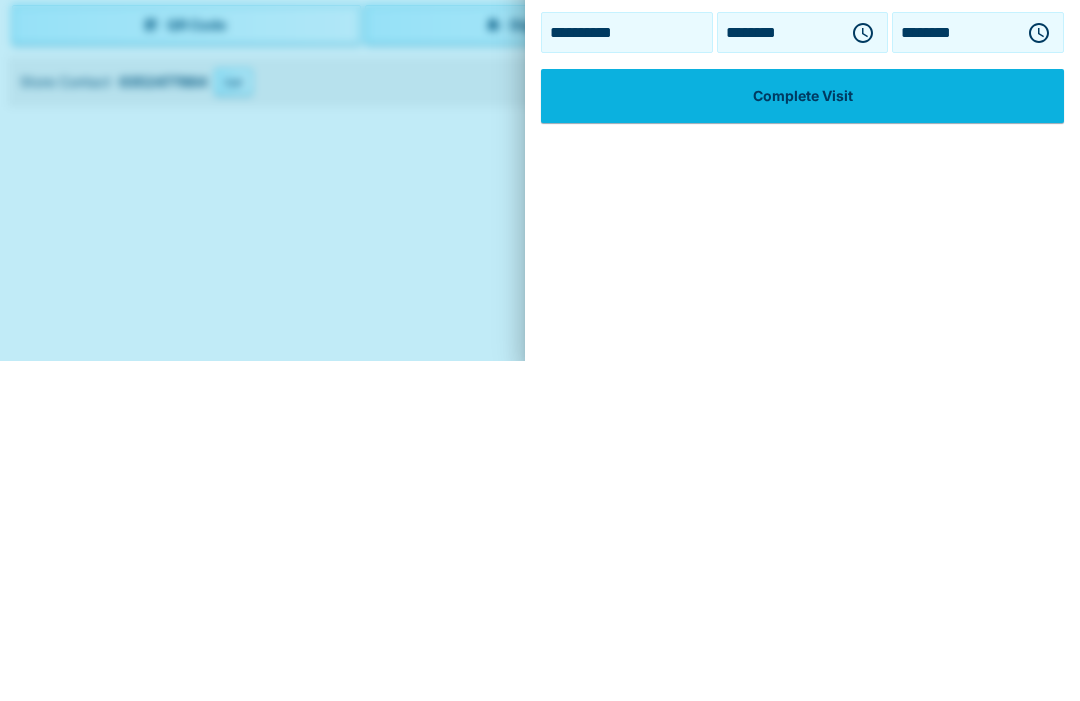 click on "Complete Visit" at bounding box center [802, 436] 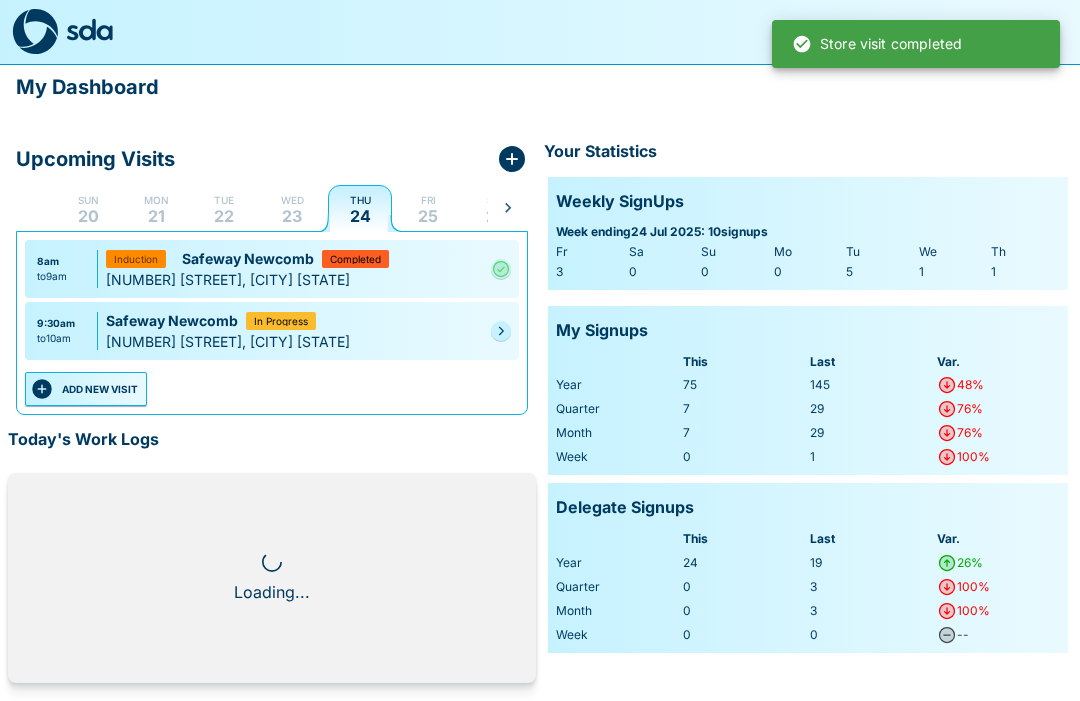 scroll, scrollTop: 0, scrollLeft: 0, axis: both 